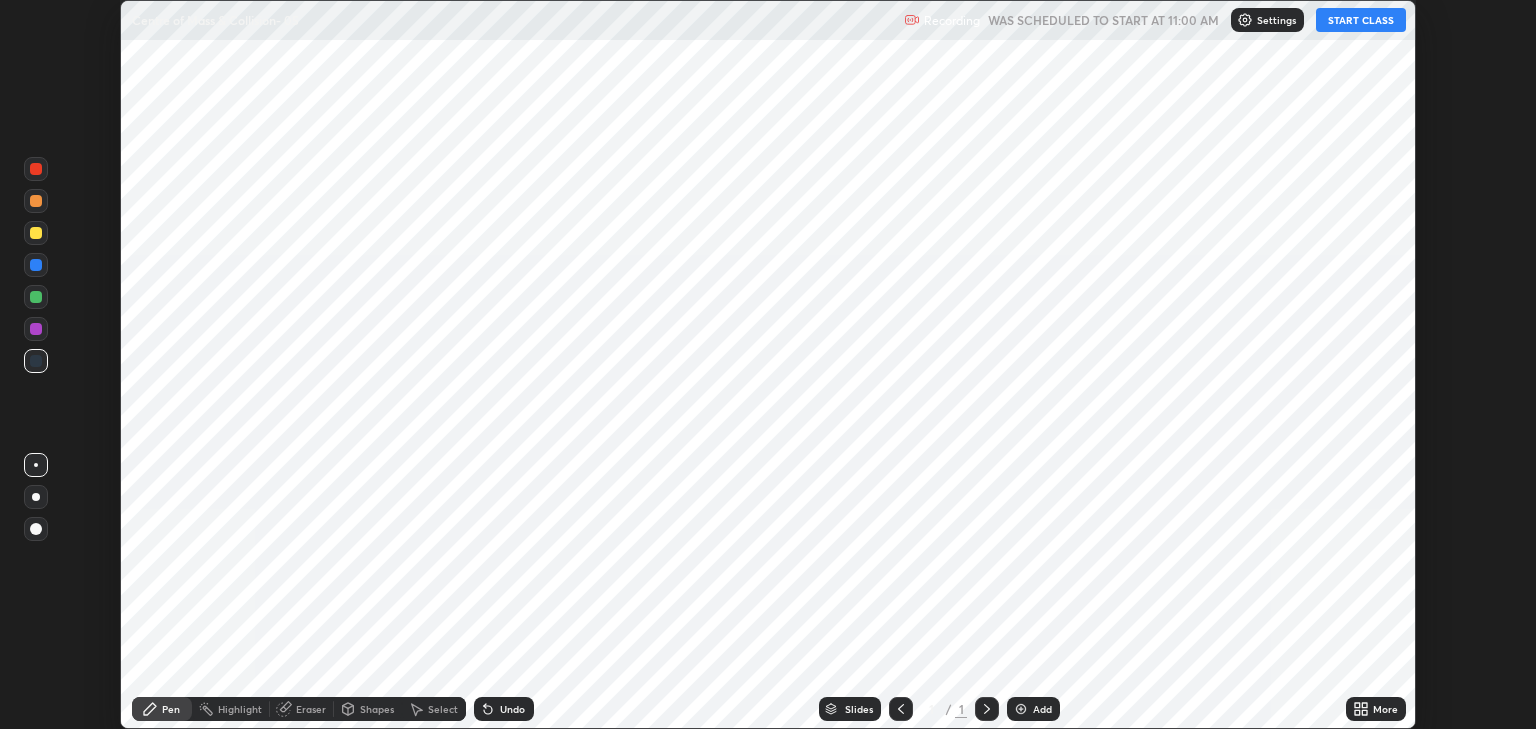 scroll, scrollTop: 0, scrollLeft: 0, axis: both 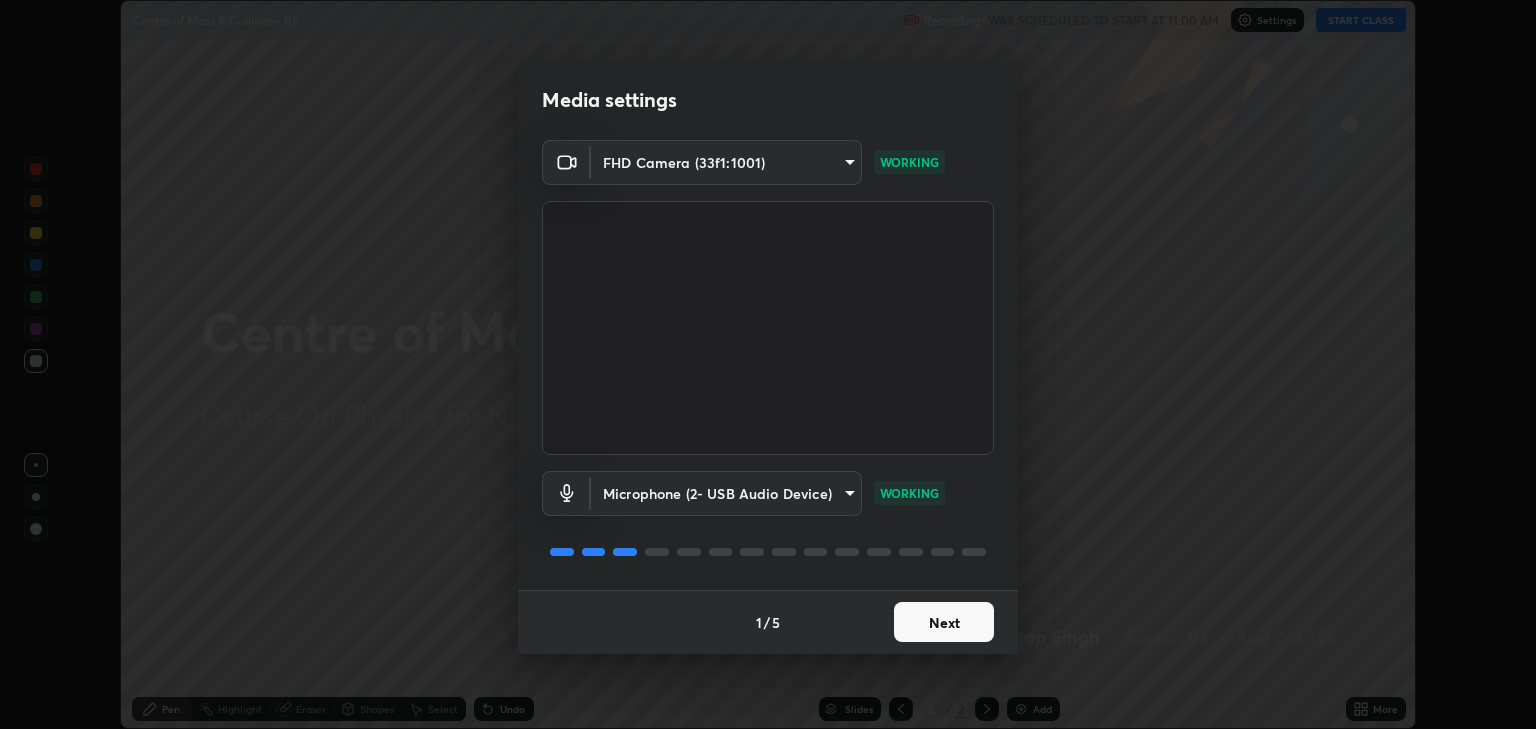 click on "Next" at bounding box center [944, 622] 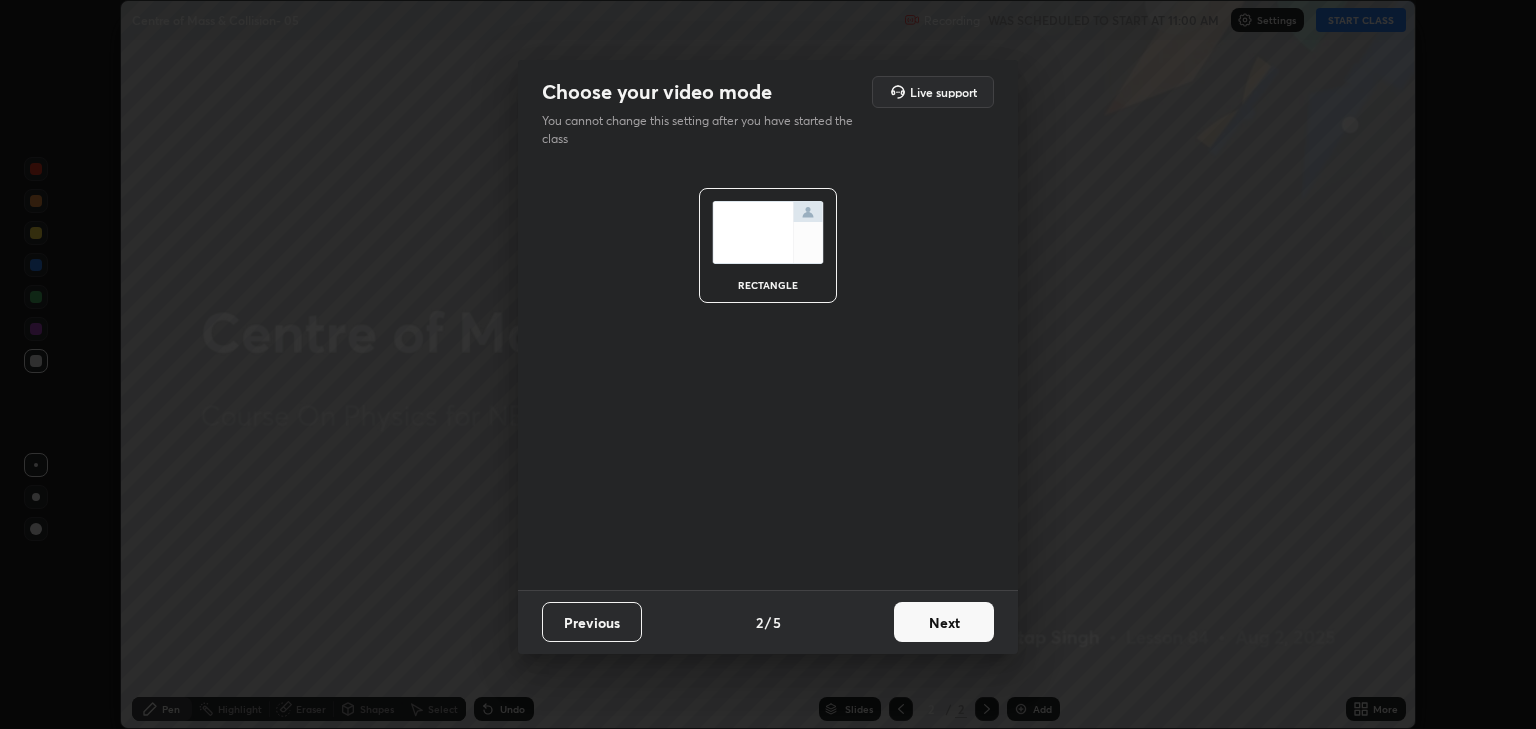 click on "Next" at bounding box center (944, 622) 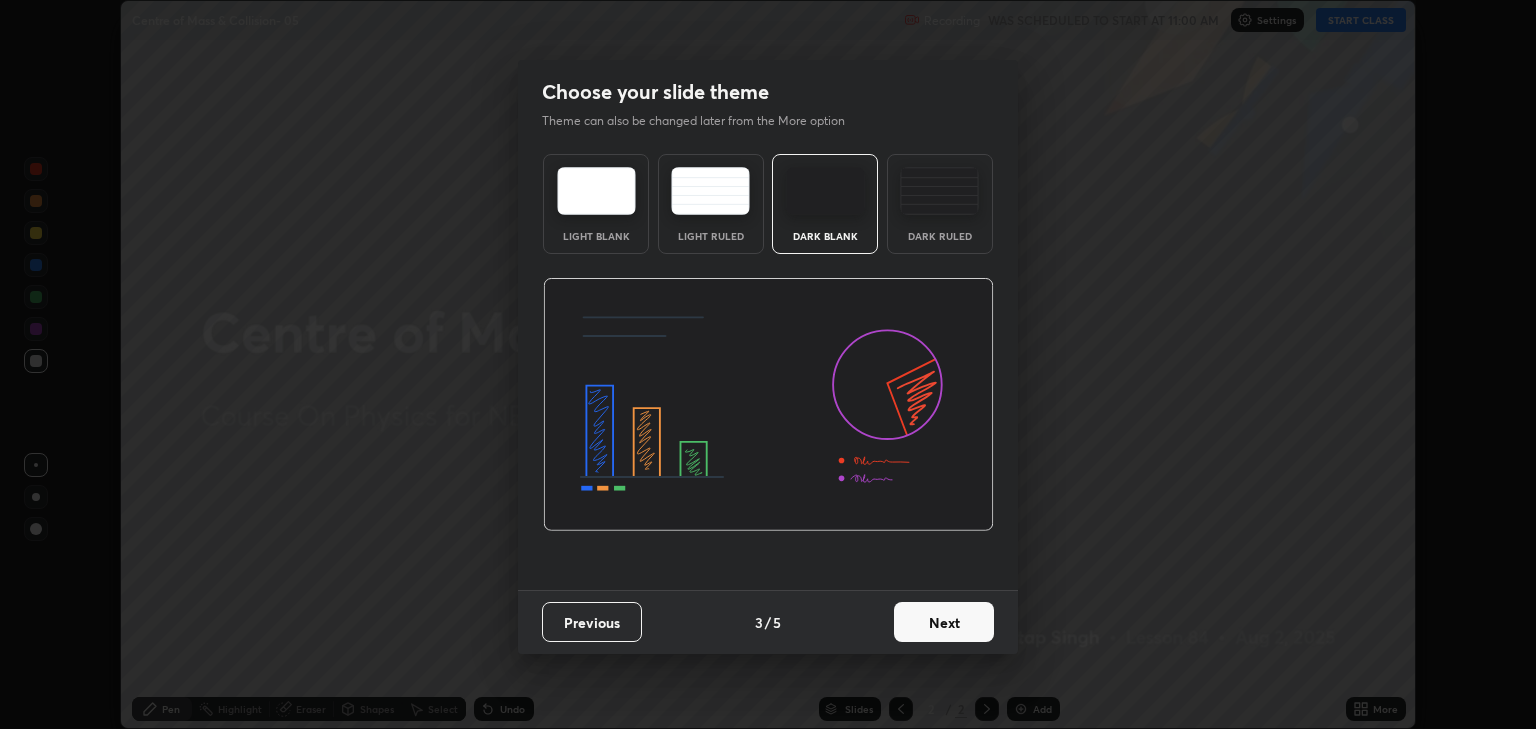 click on "Next" at bounding box center (944, 622) 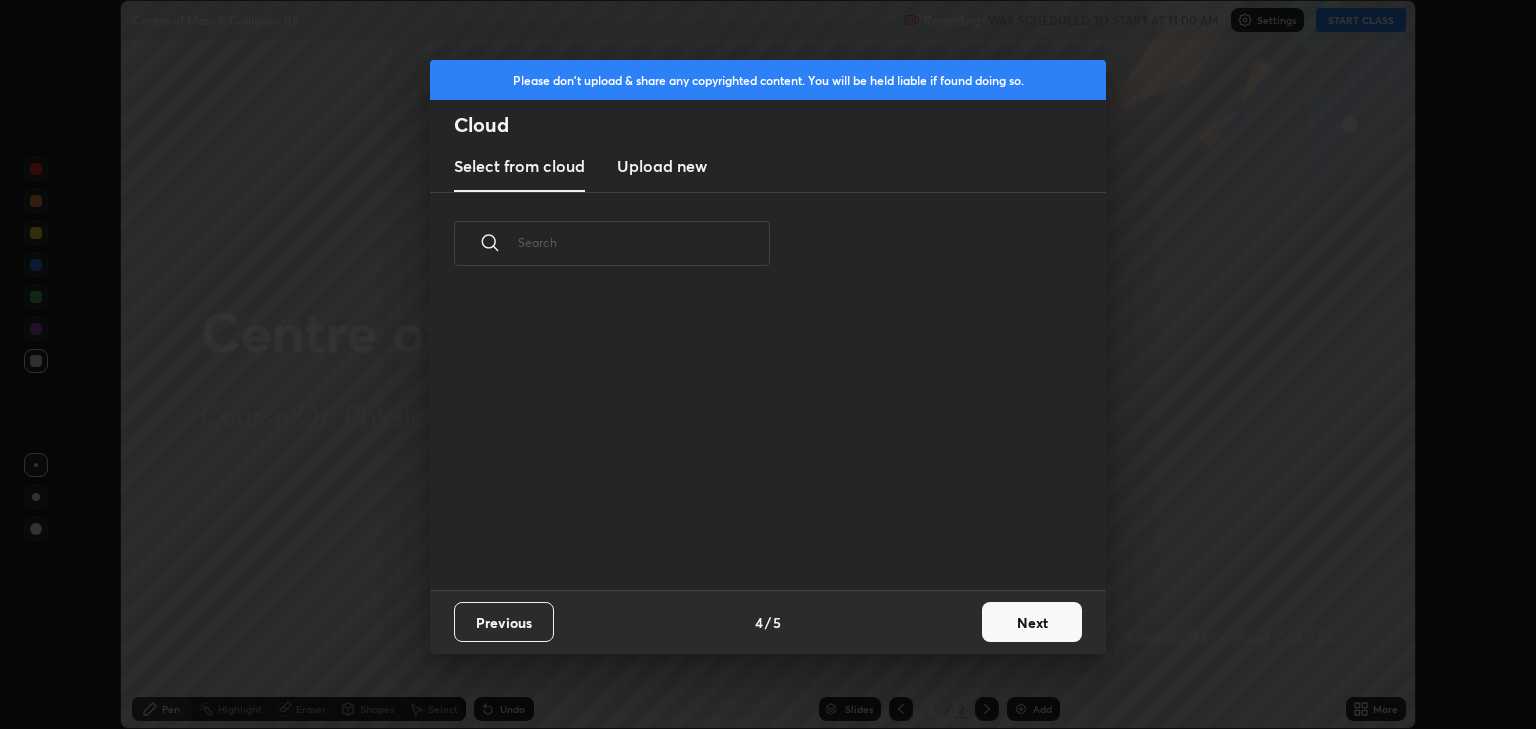 click on "Next" at bounding box center [1032, 622] 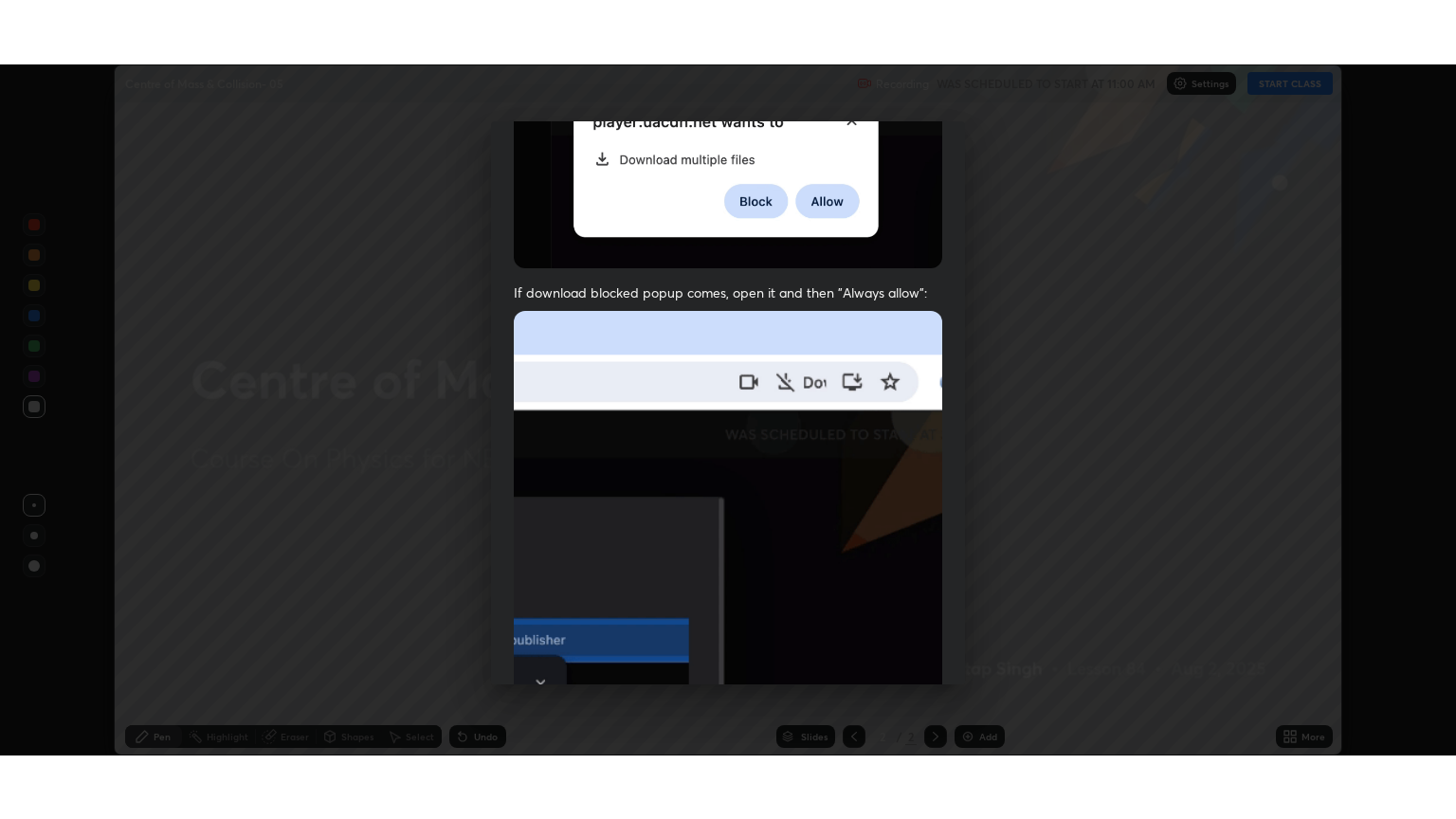 scroll, scrollTop: 384, scrollLeft: 0, axis: vertical 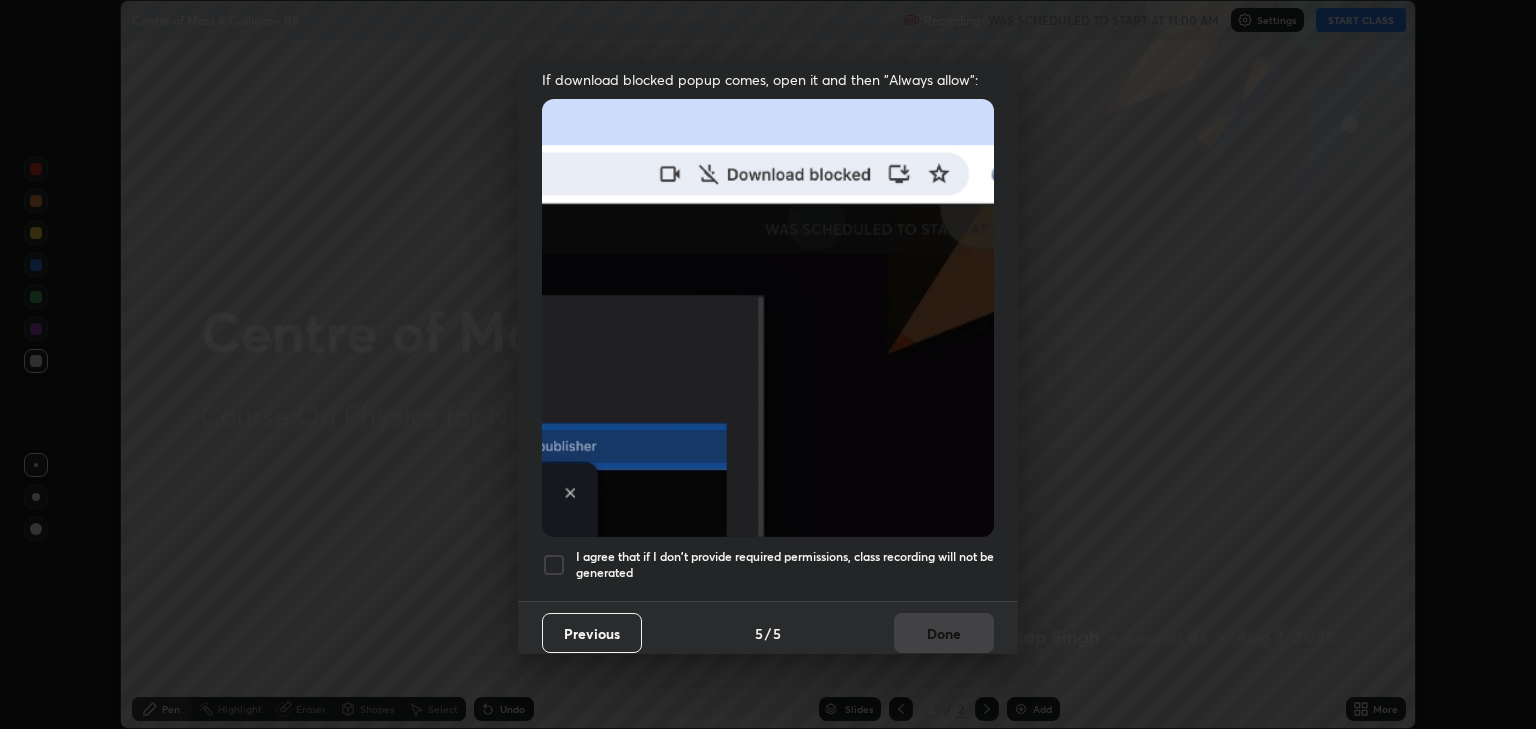 click at bounding box center (554, 565) 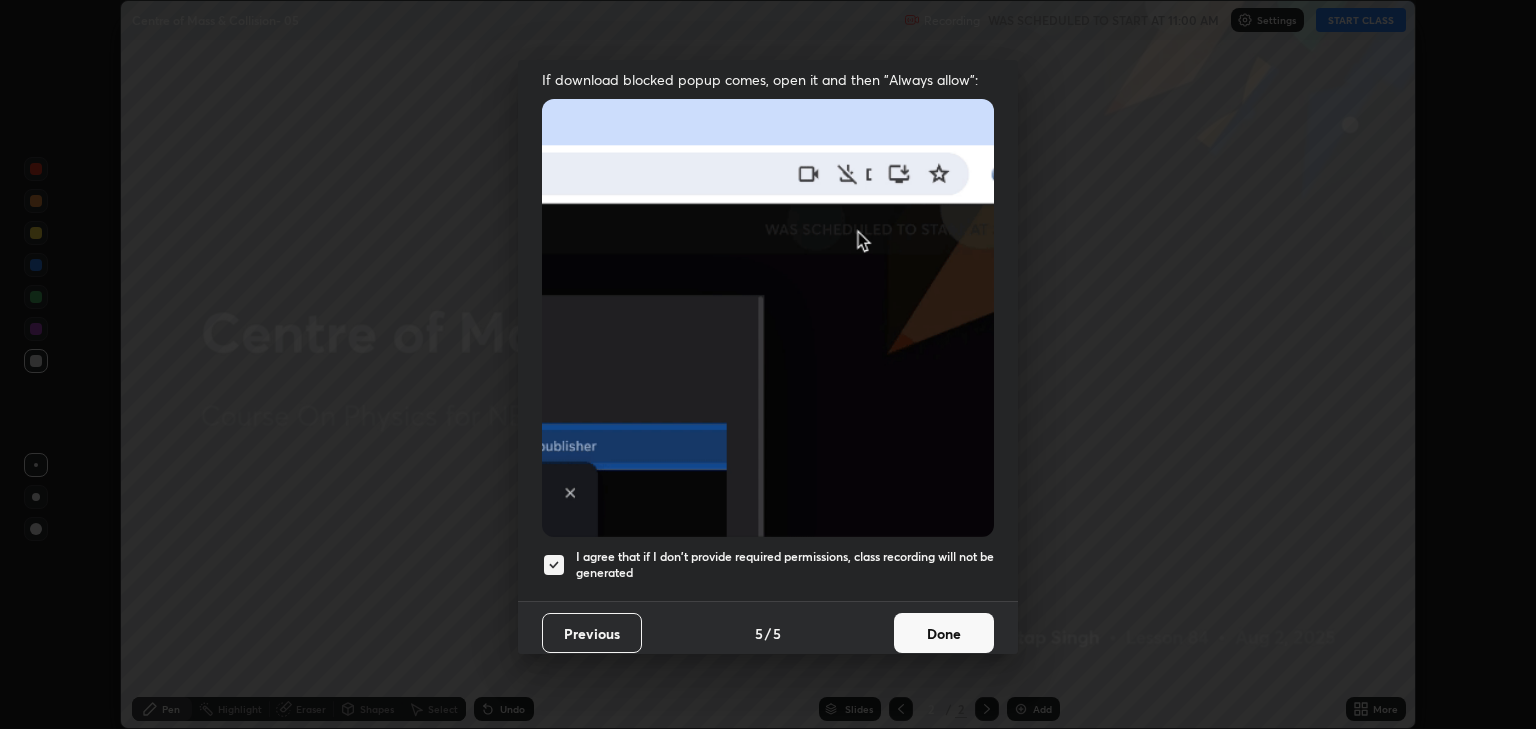 click on "Done" at bounding box center [944, 633] 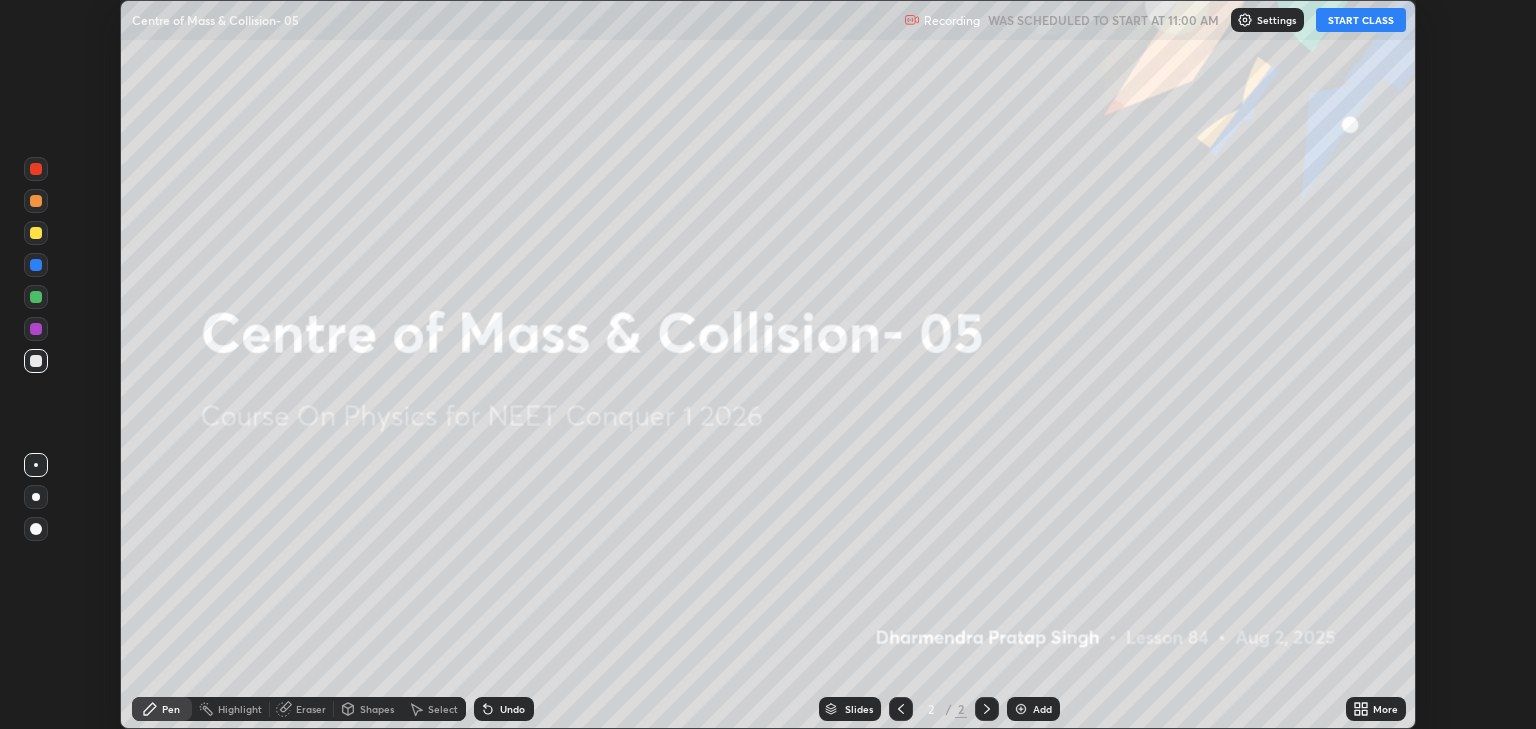 click 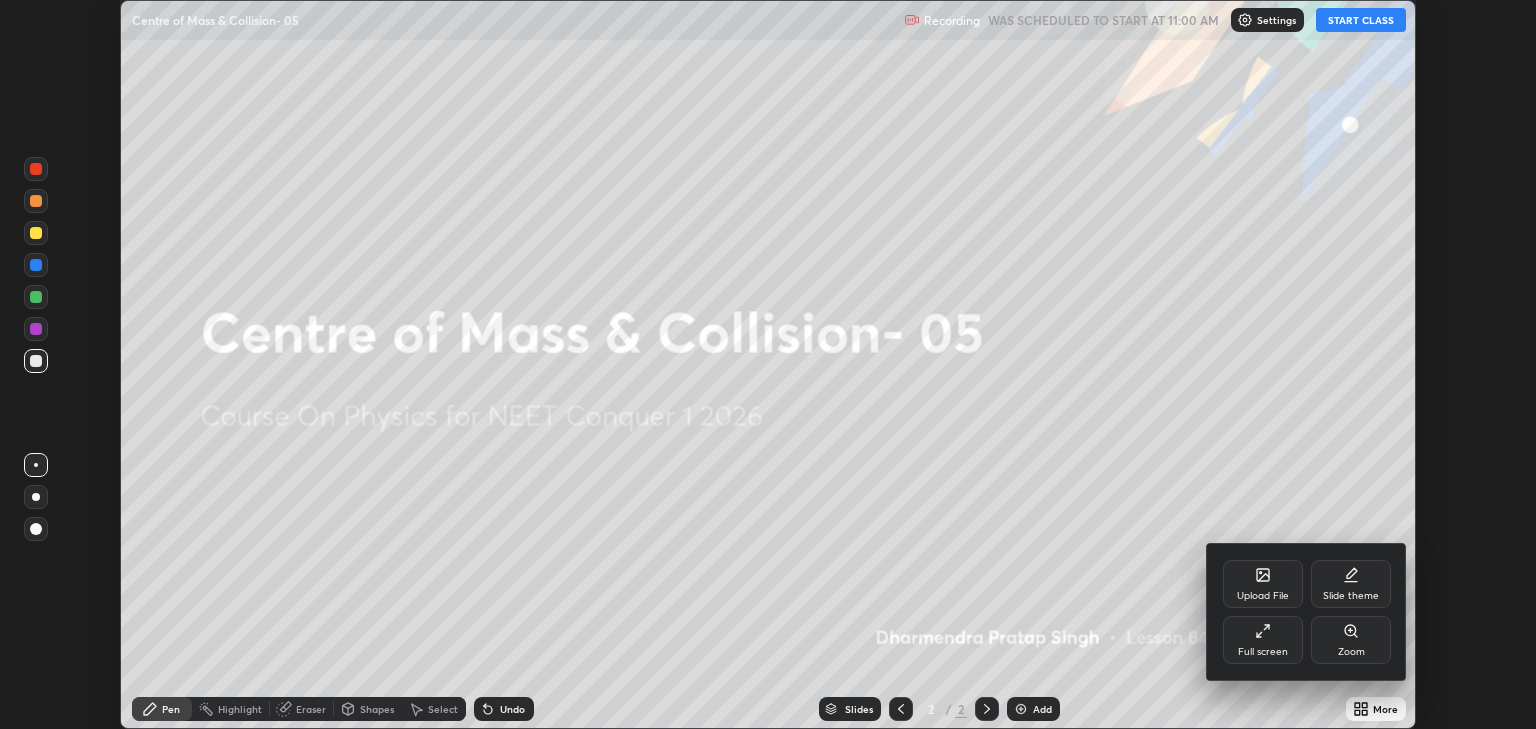 click on "Full screen" at bounding box center (1263, 640) 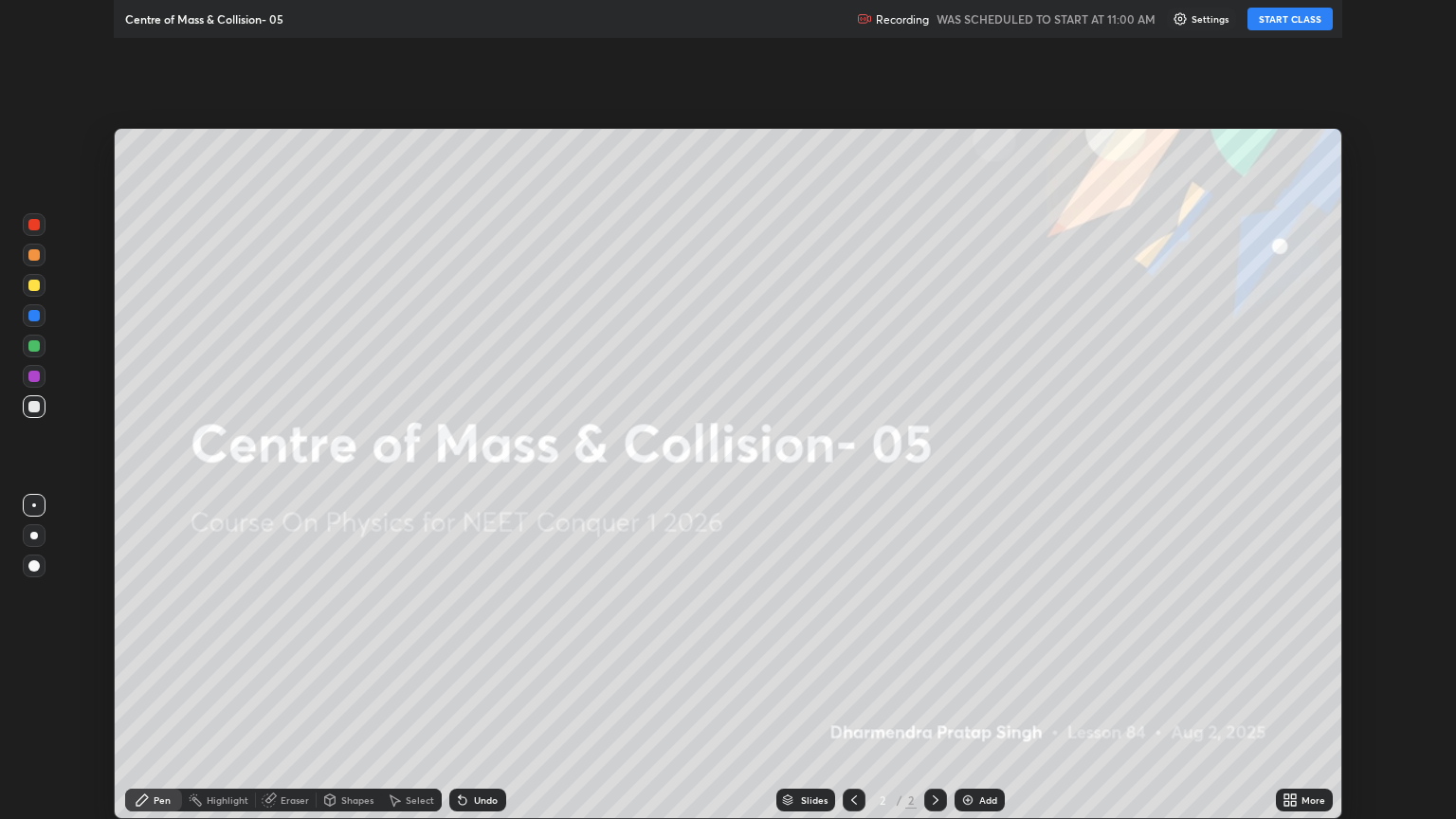 scroll, scrollTop: 93973, scrollLeft: 93336, axis: both 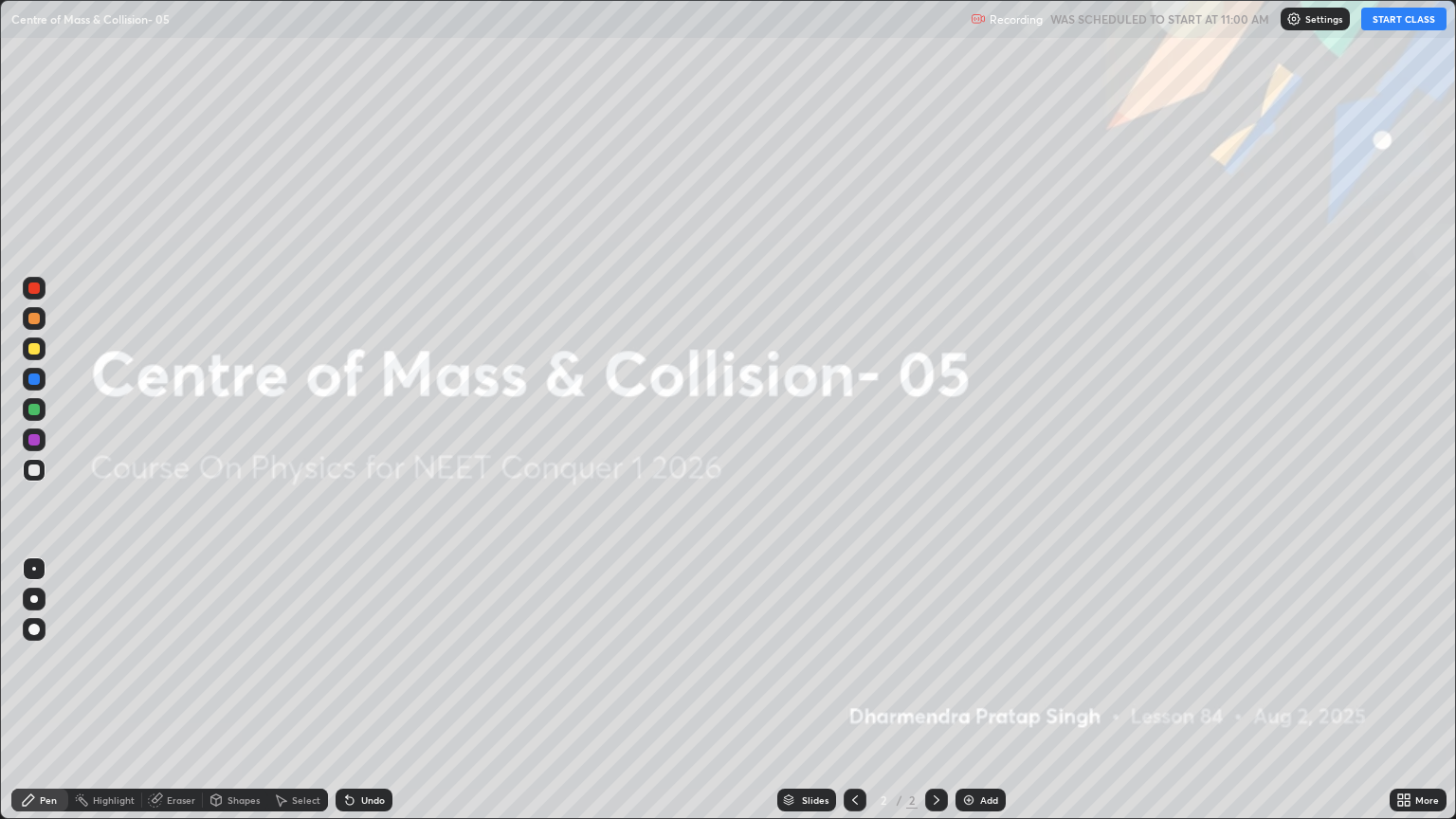 click on "START CLASS" at bounding box center (1404, 19) 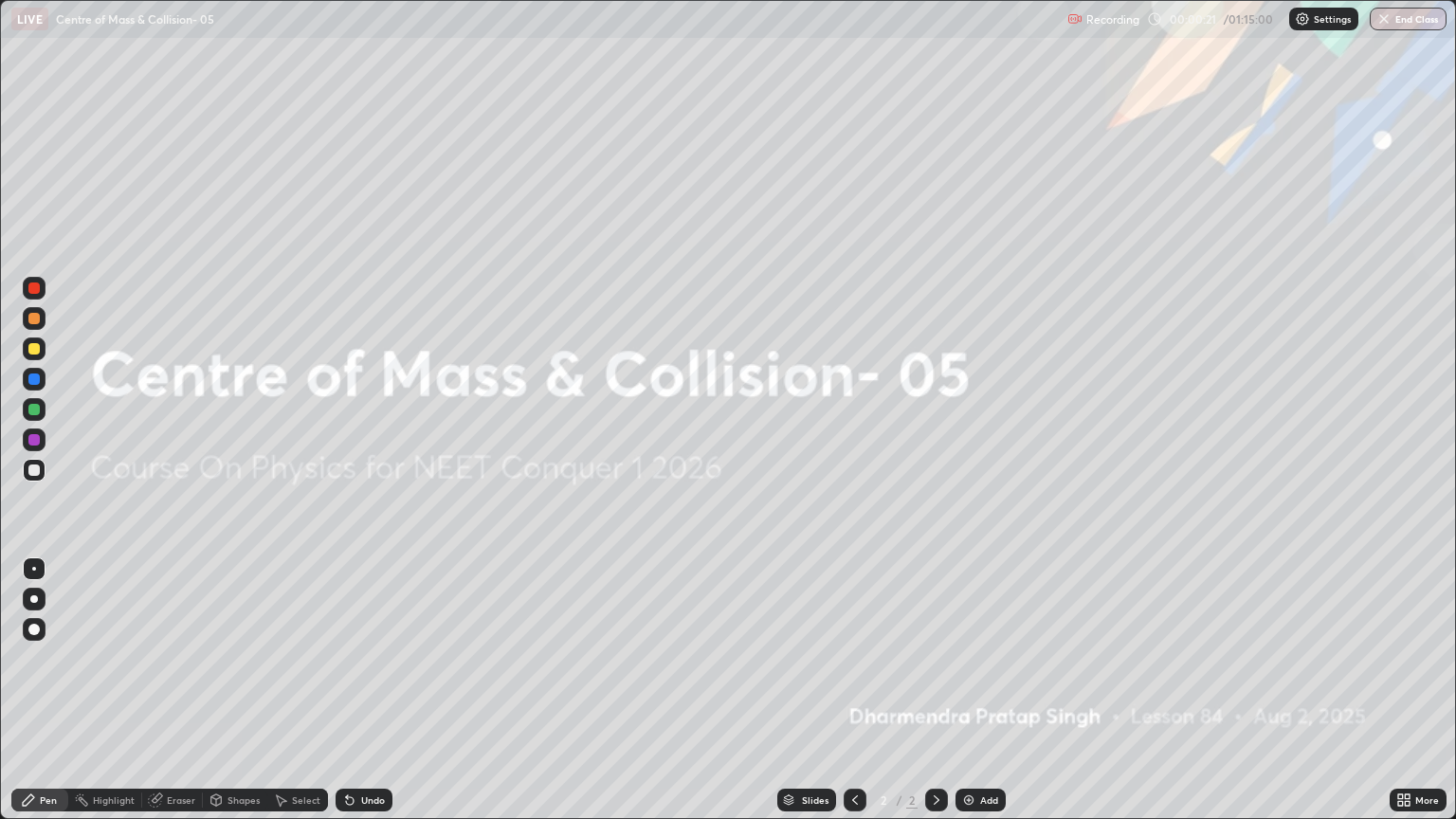click on "Add" at bounding box center [989, 800] 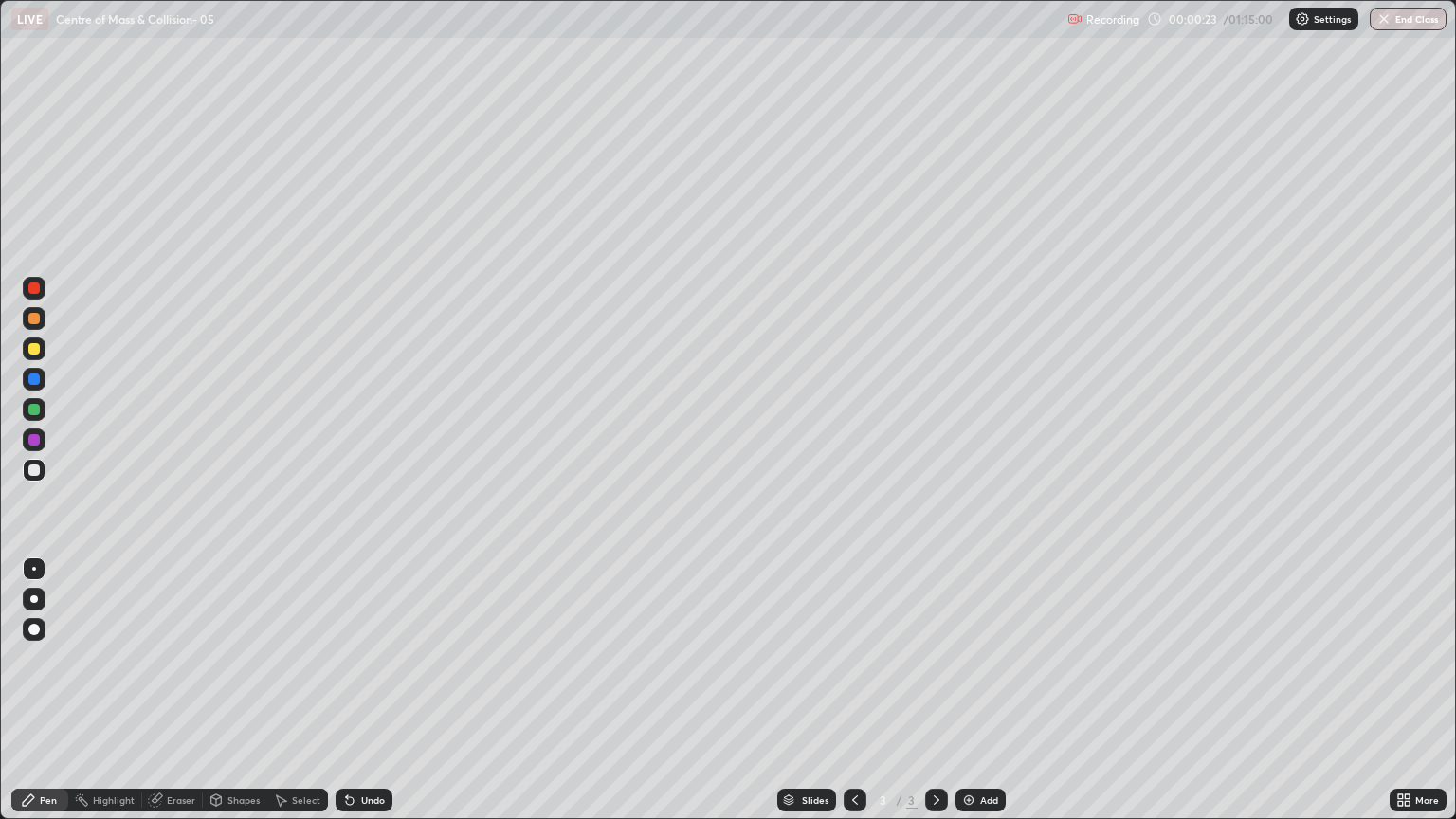 click on "Pen" at bounding box center [48, 800] 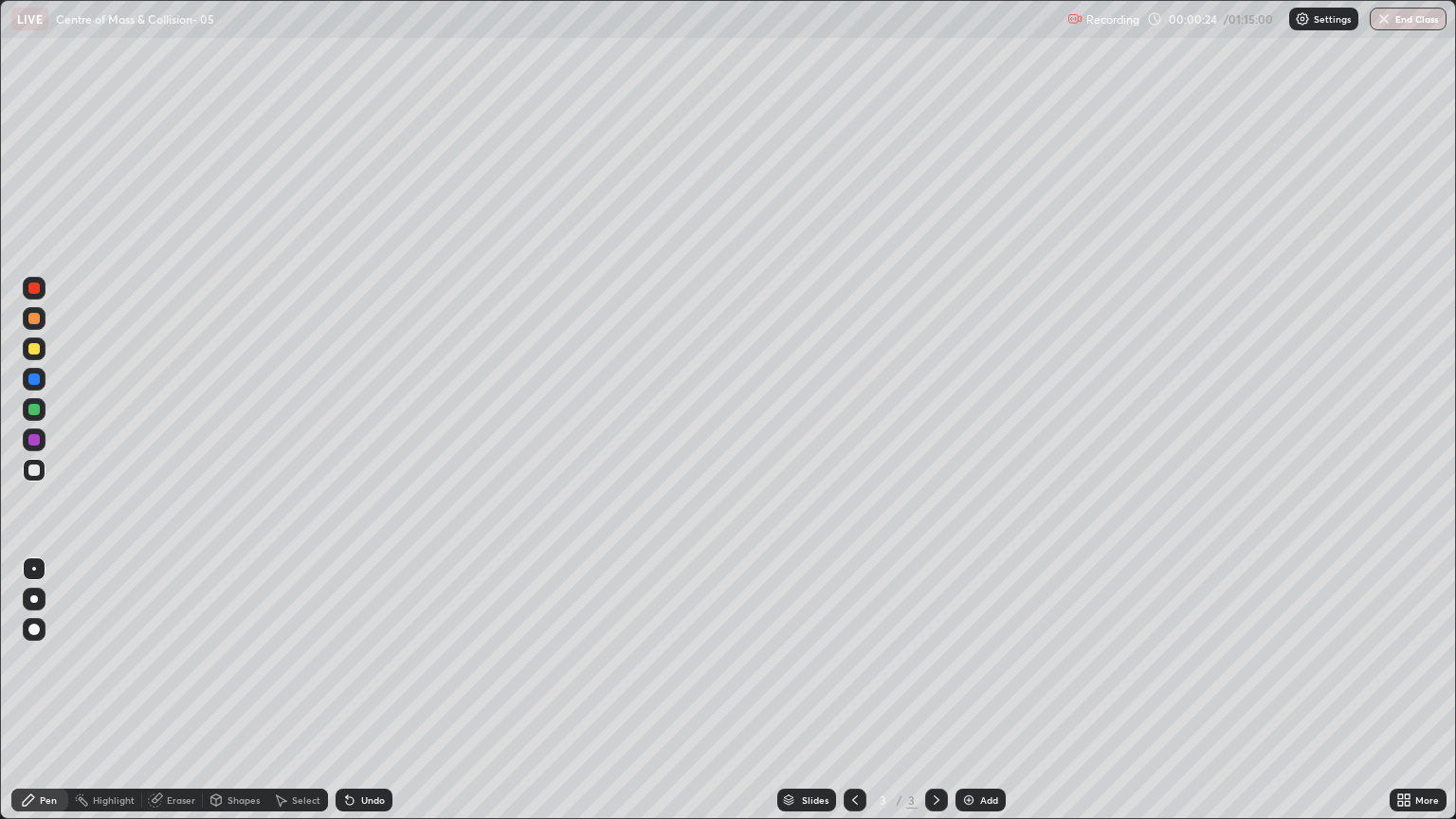 click at bounding box center (34, 629) 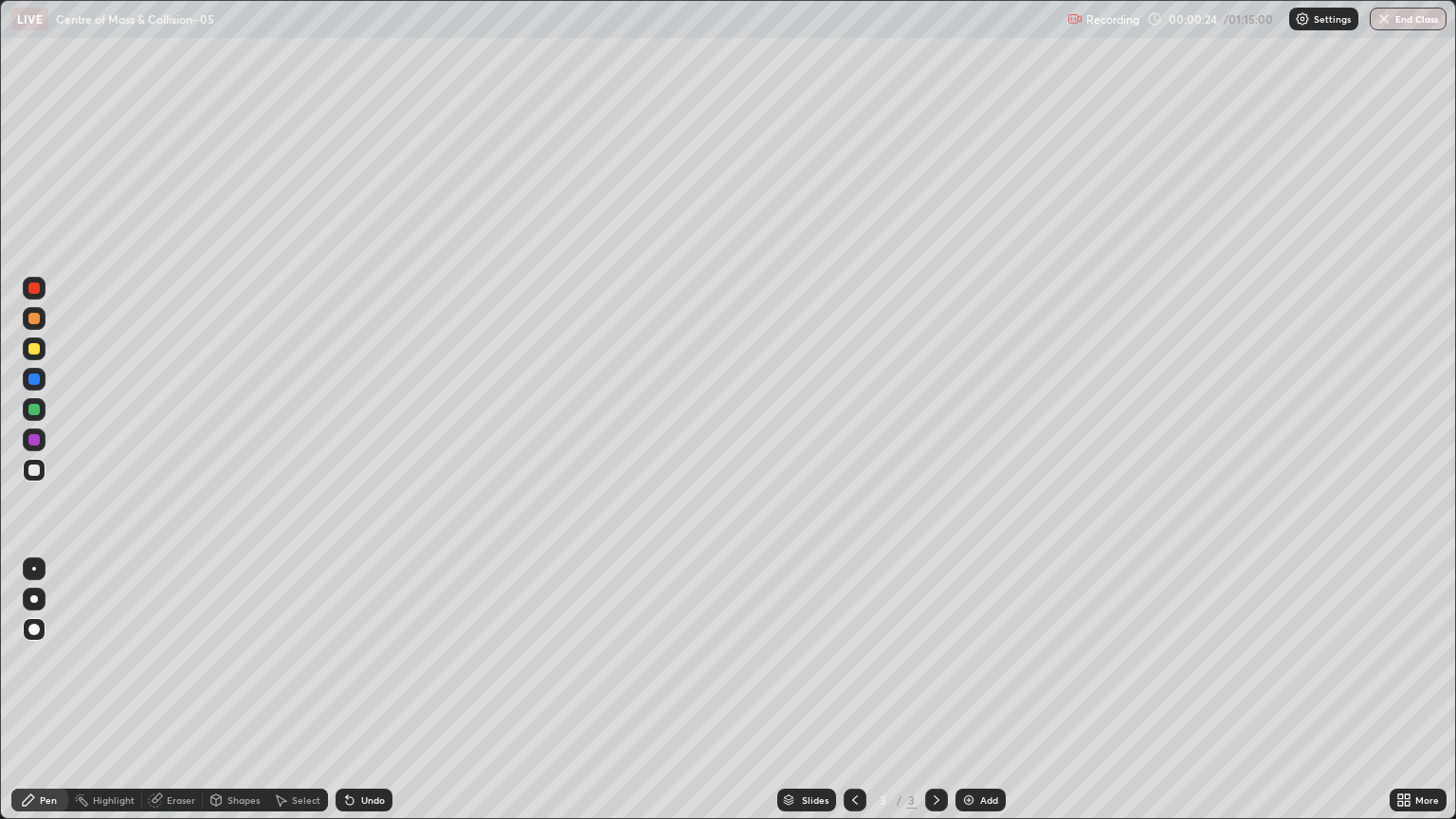 click at bounding box center (34, 470) 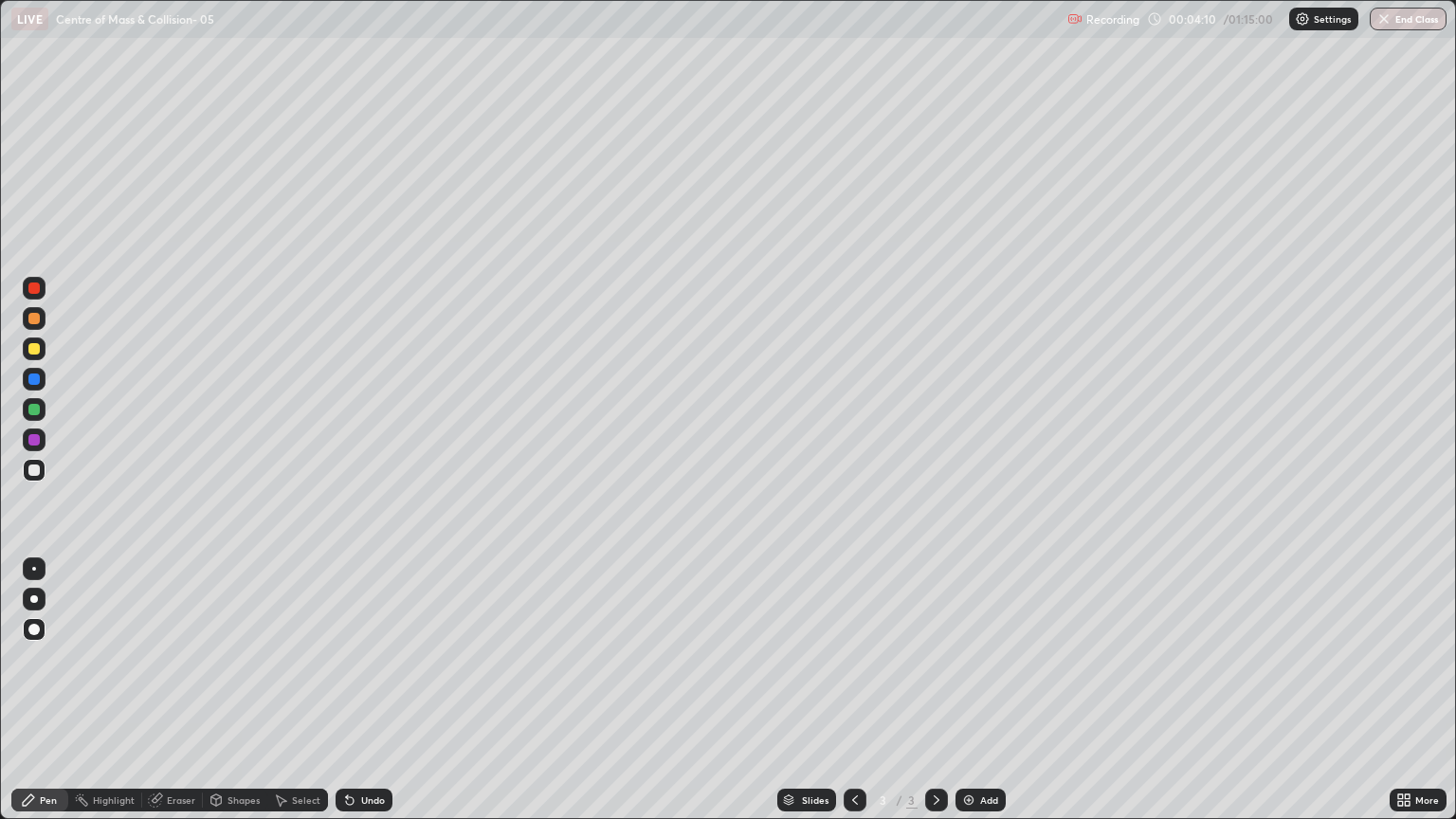 click on "Eraser" at bounding box center [181, 800] 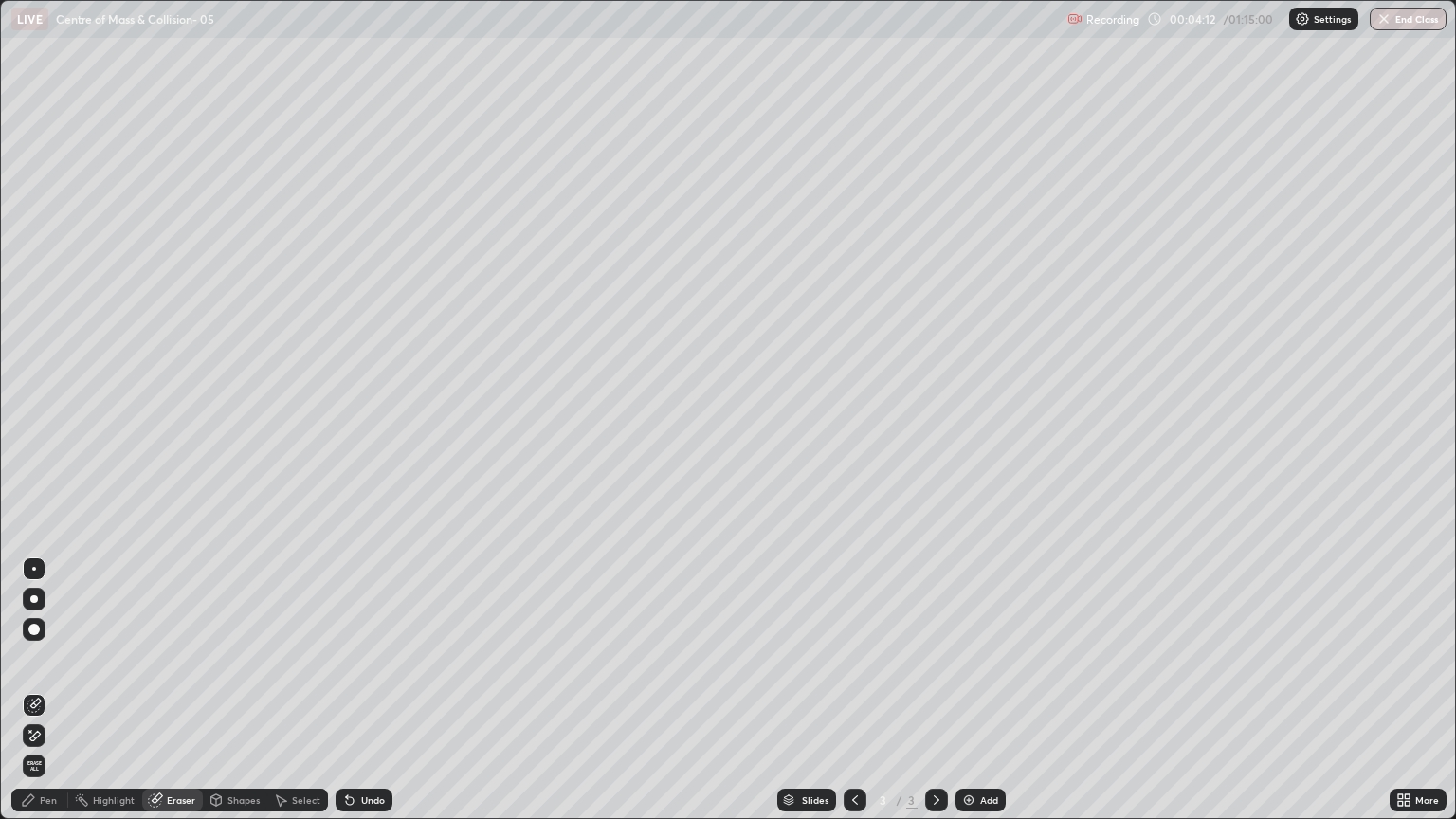 click on "Pen" at bounding box center (48, 800) 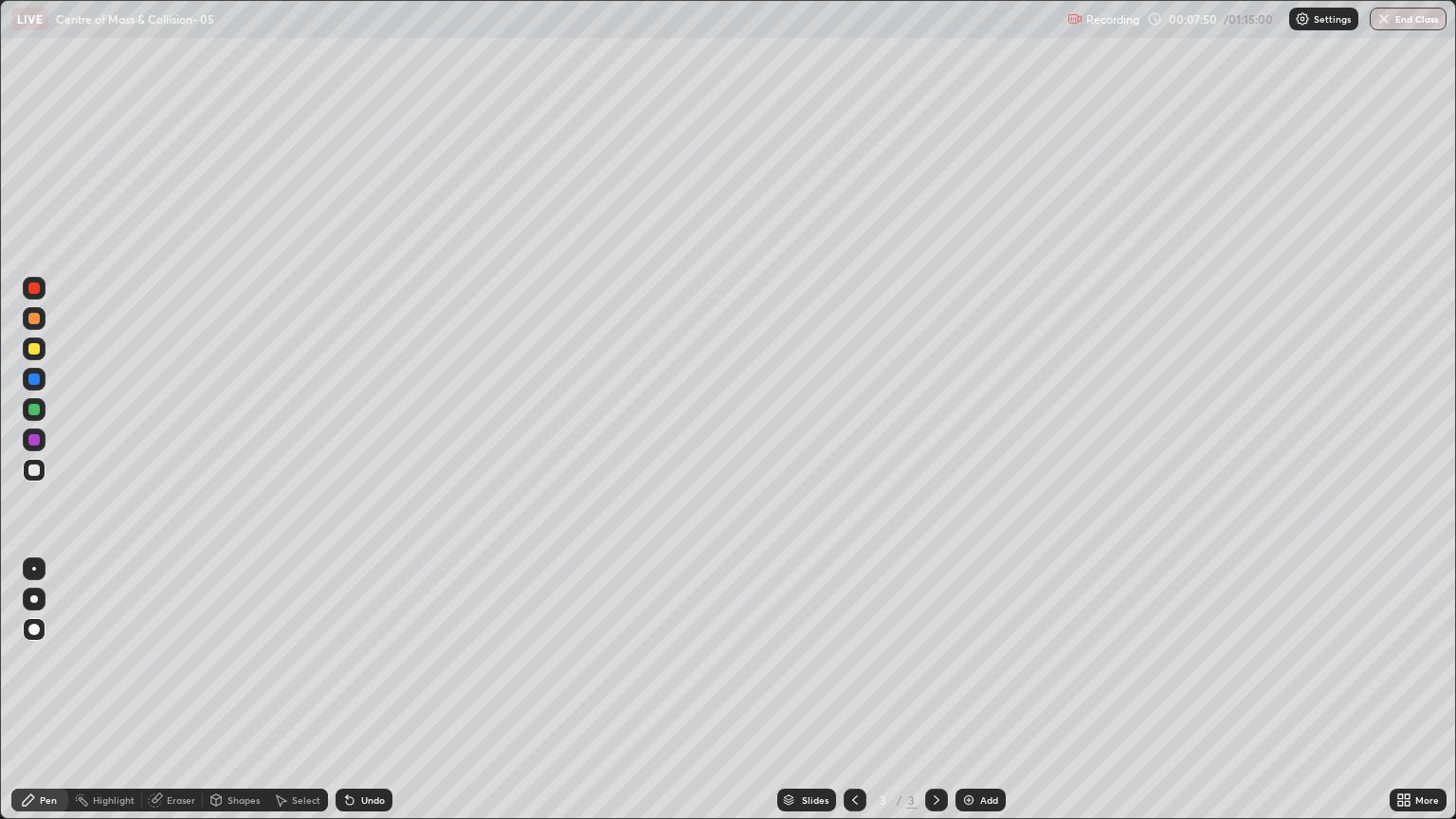 click on "Add" at bounding box center [980, 800] 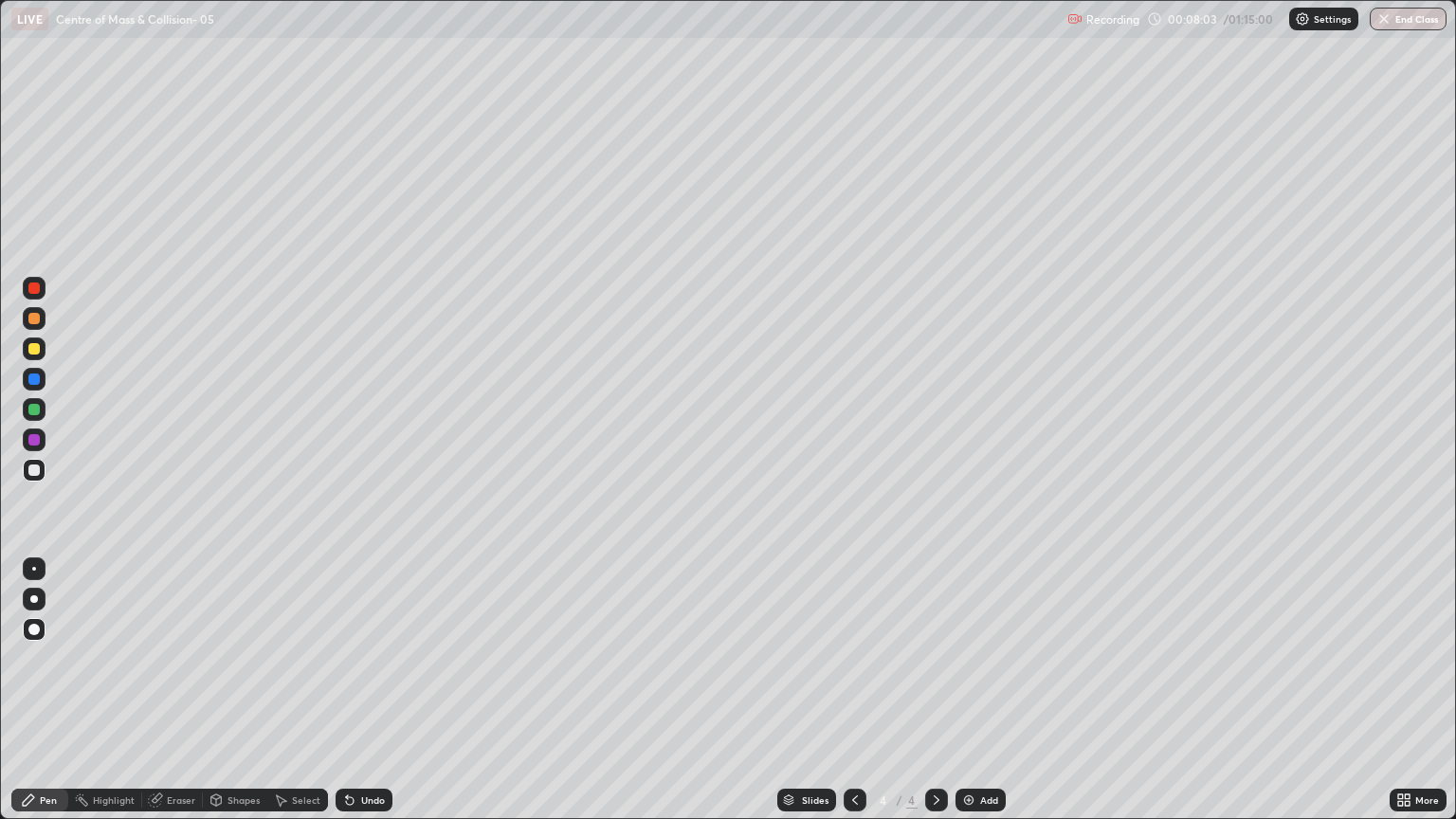 click on "Eraser" at bounding box center [181, 800] 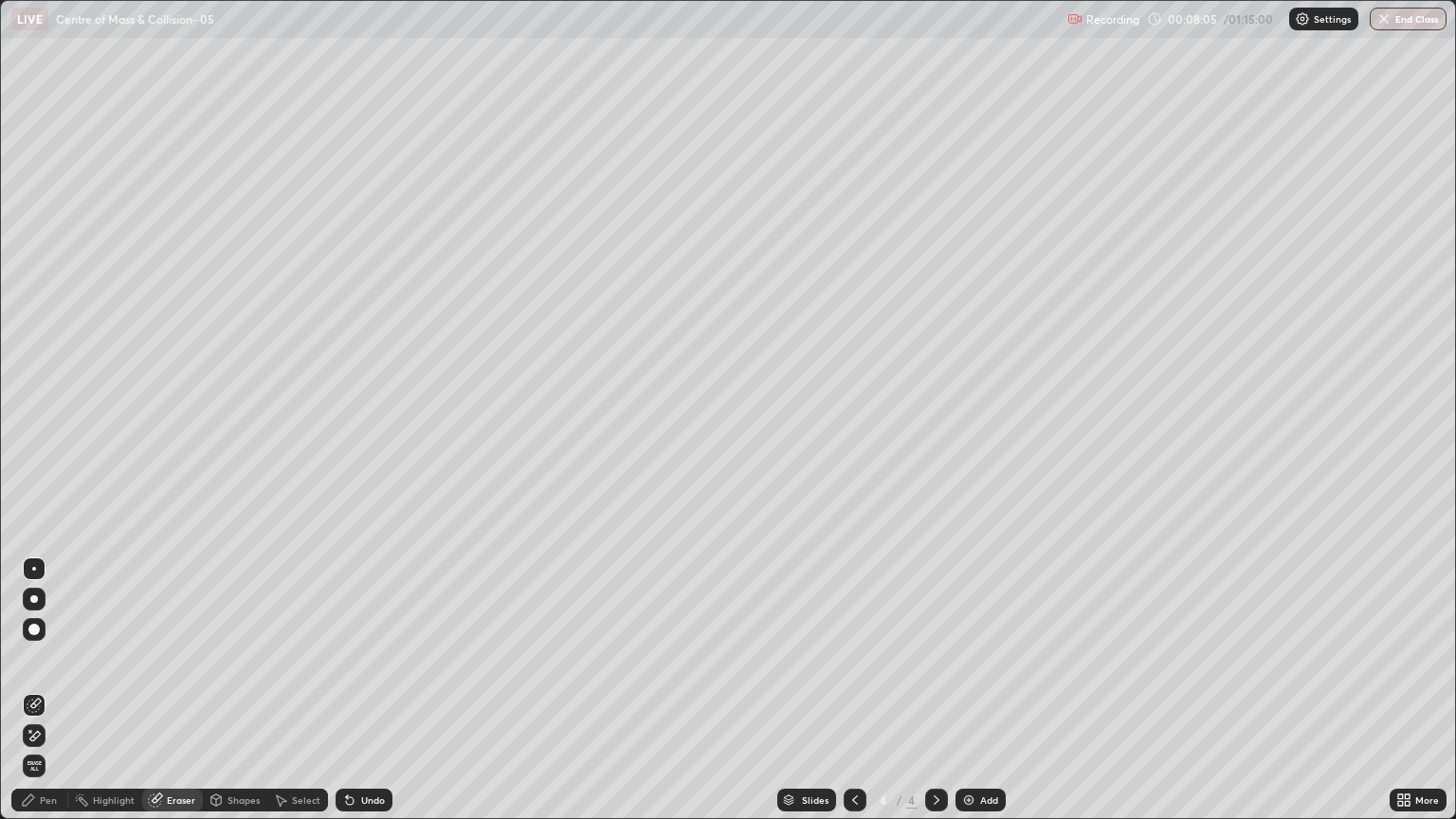 click on "Pen" at bounding box center (48, 800) 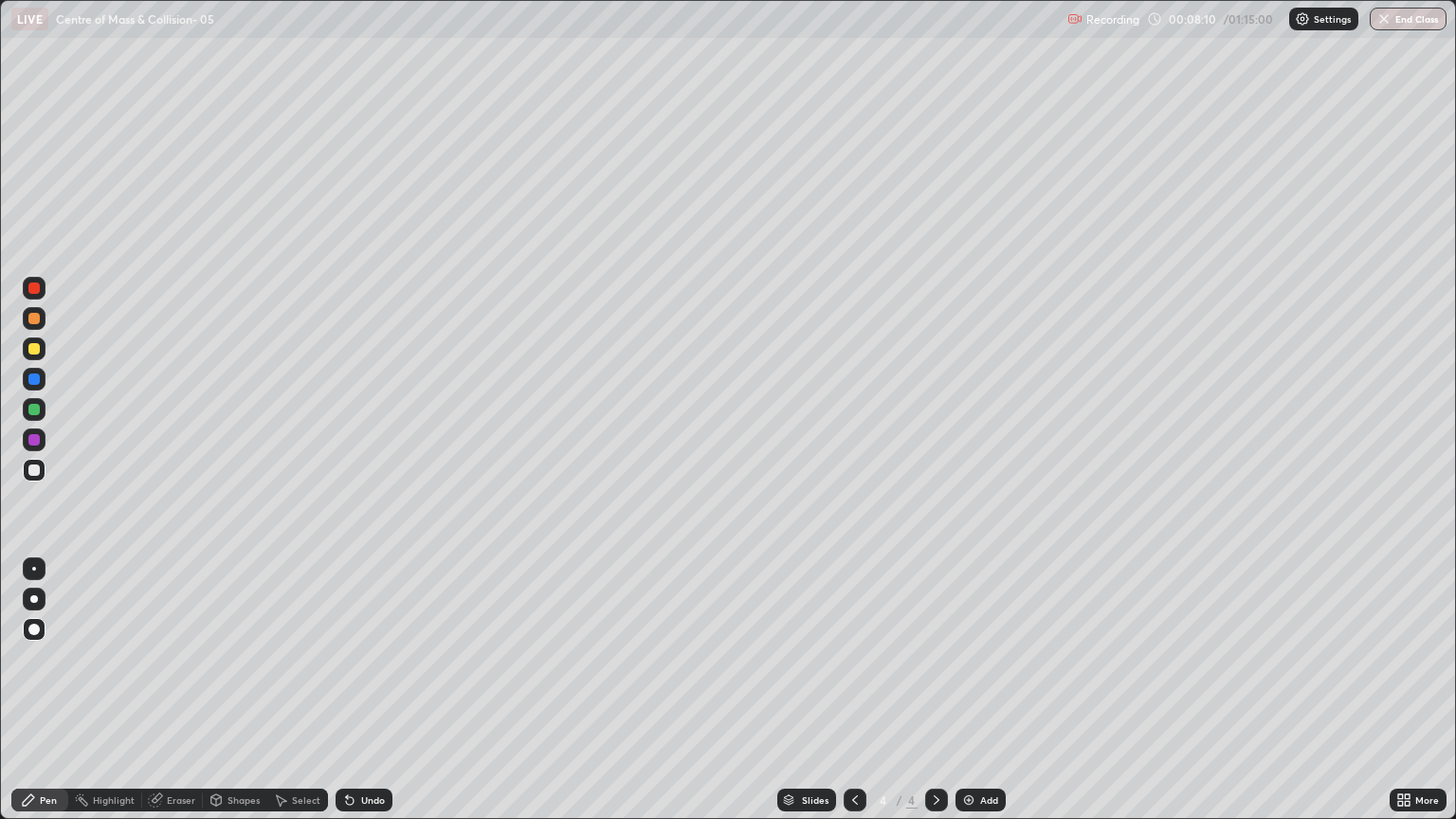 click at bounding box center [34, 349] 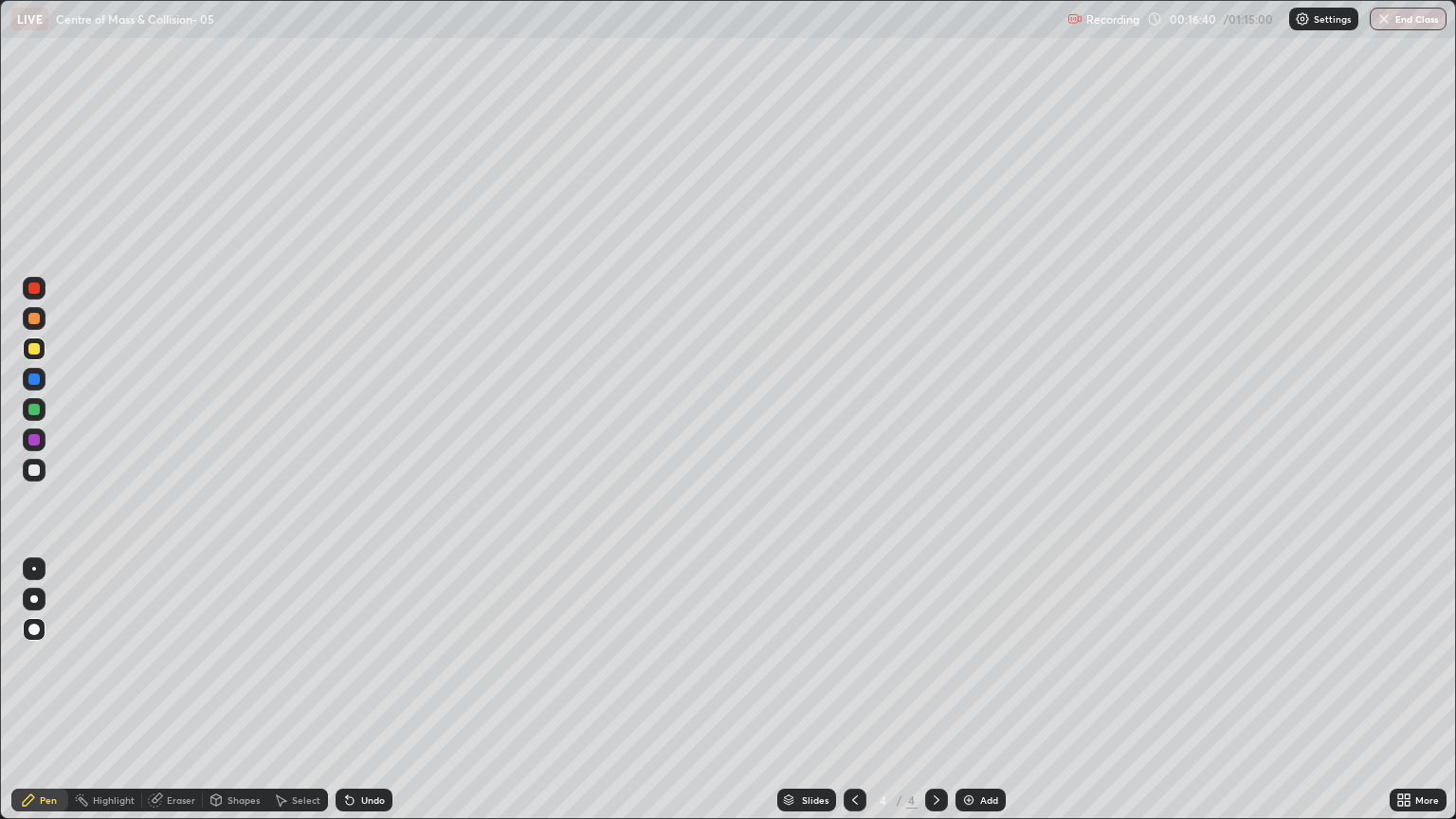 click on "Add" at bounding box center (980, 800) 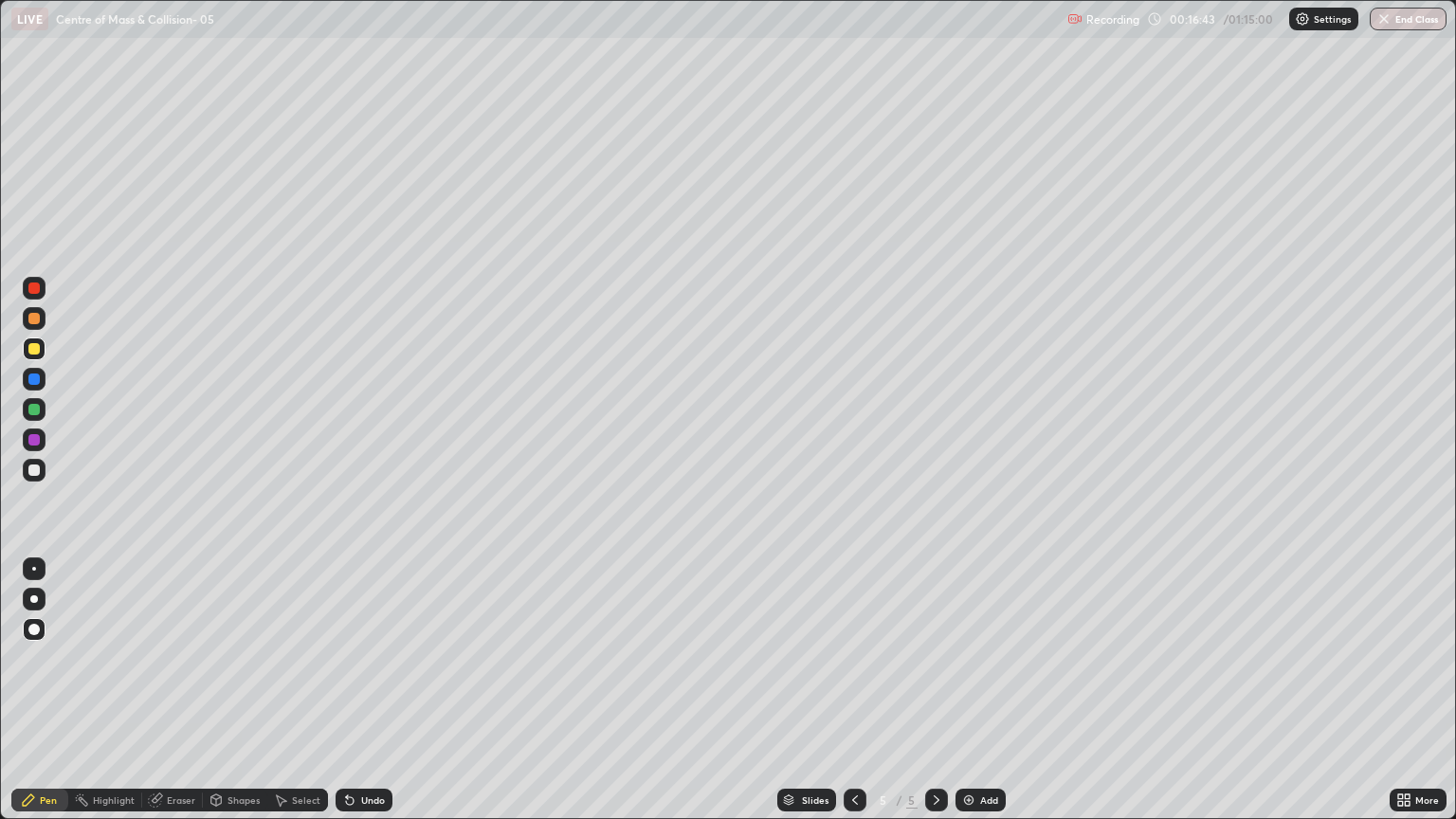 click on "Shapes" at bounding box center [244, 800] 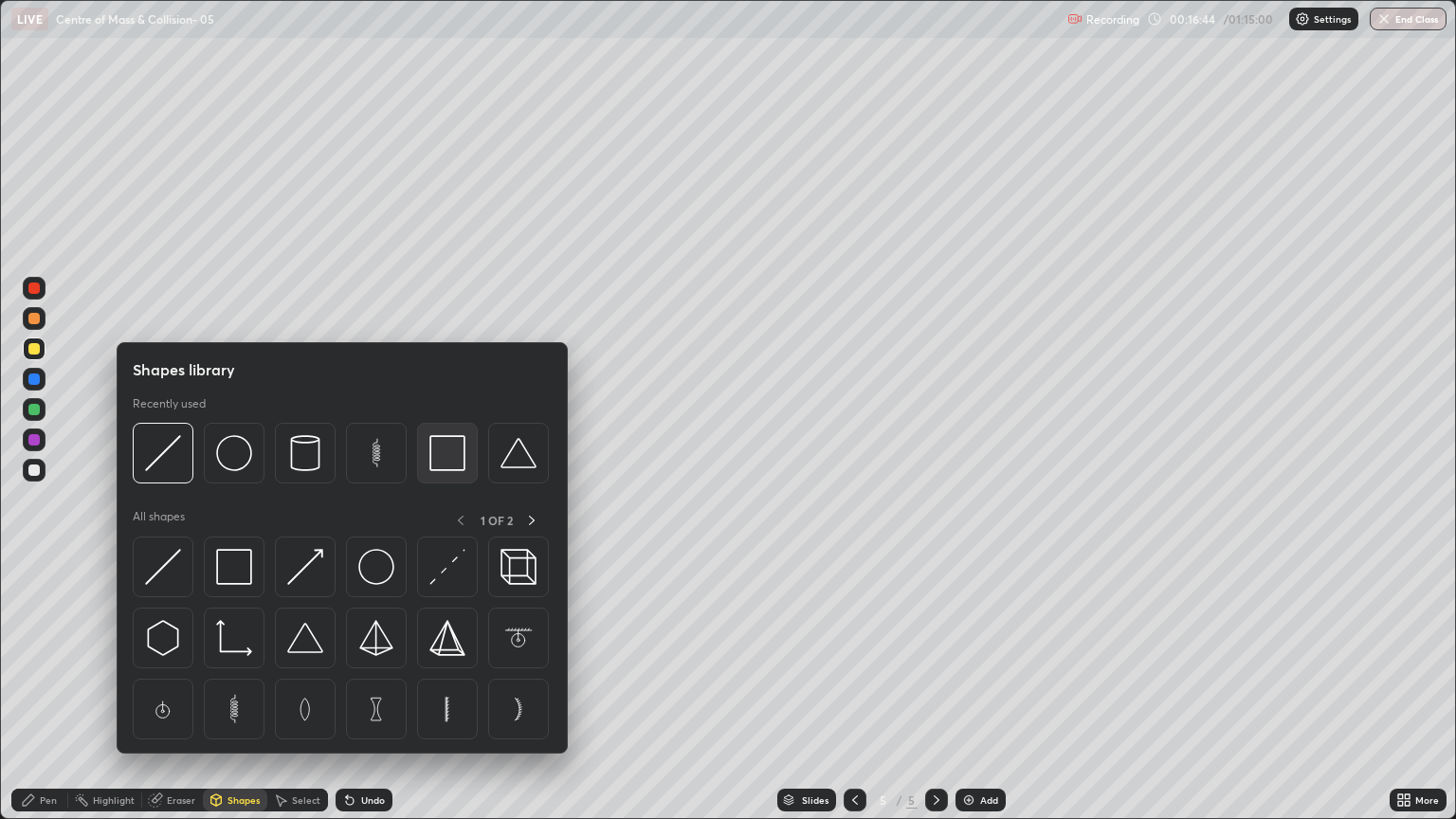 click at bounding box center [447, 453] 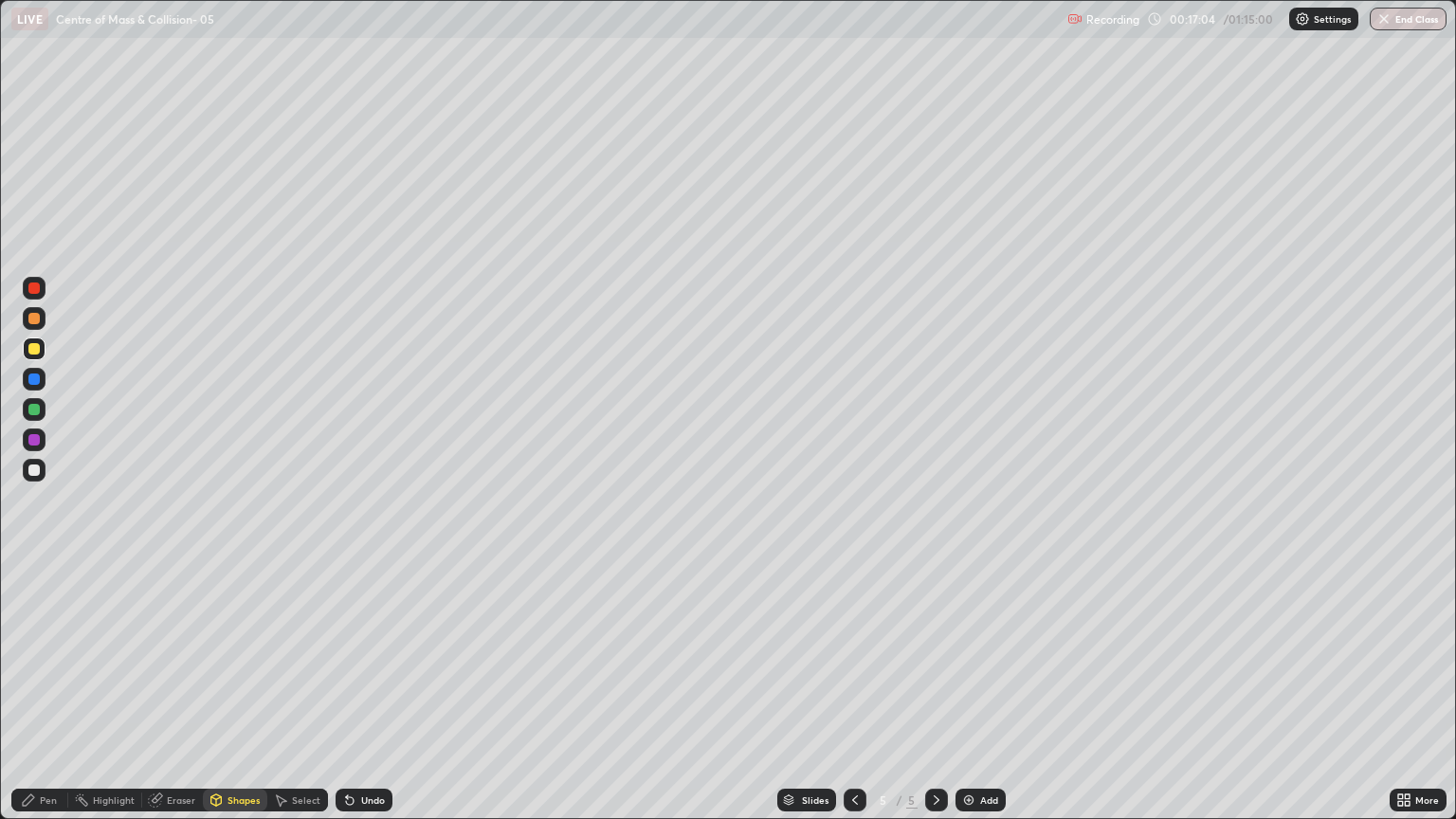 click on "Eraser" at bounding box center (181, 800) 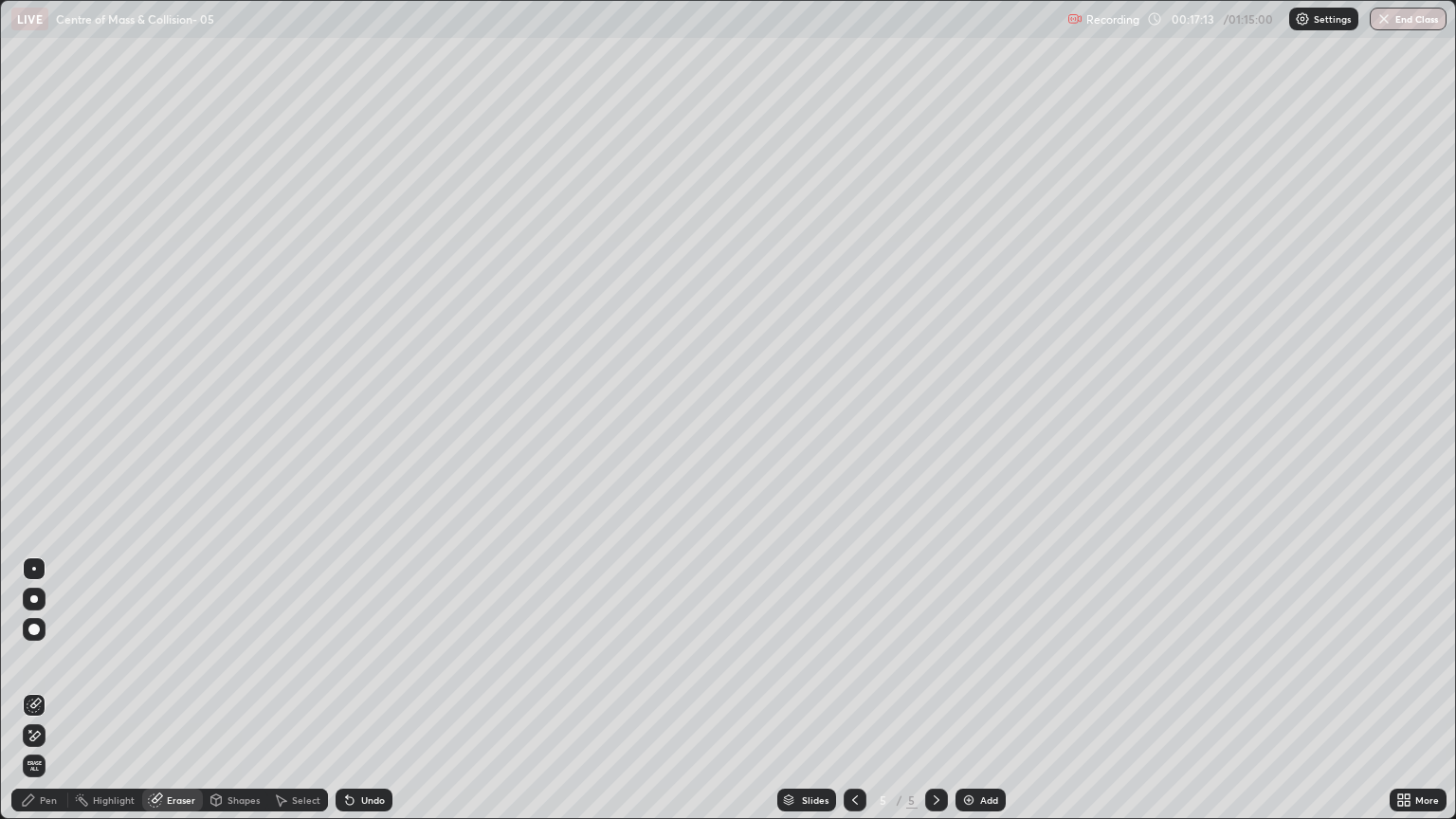 click on "Pen" at bounding box center (48, 800) 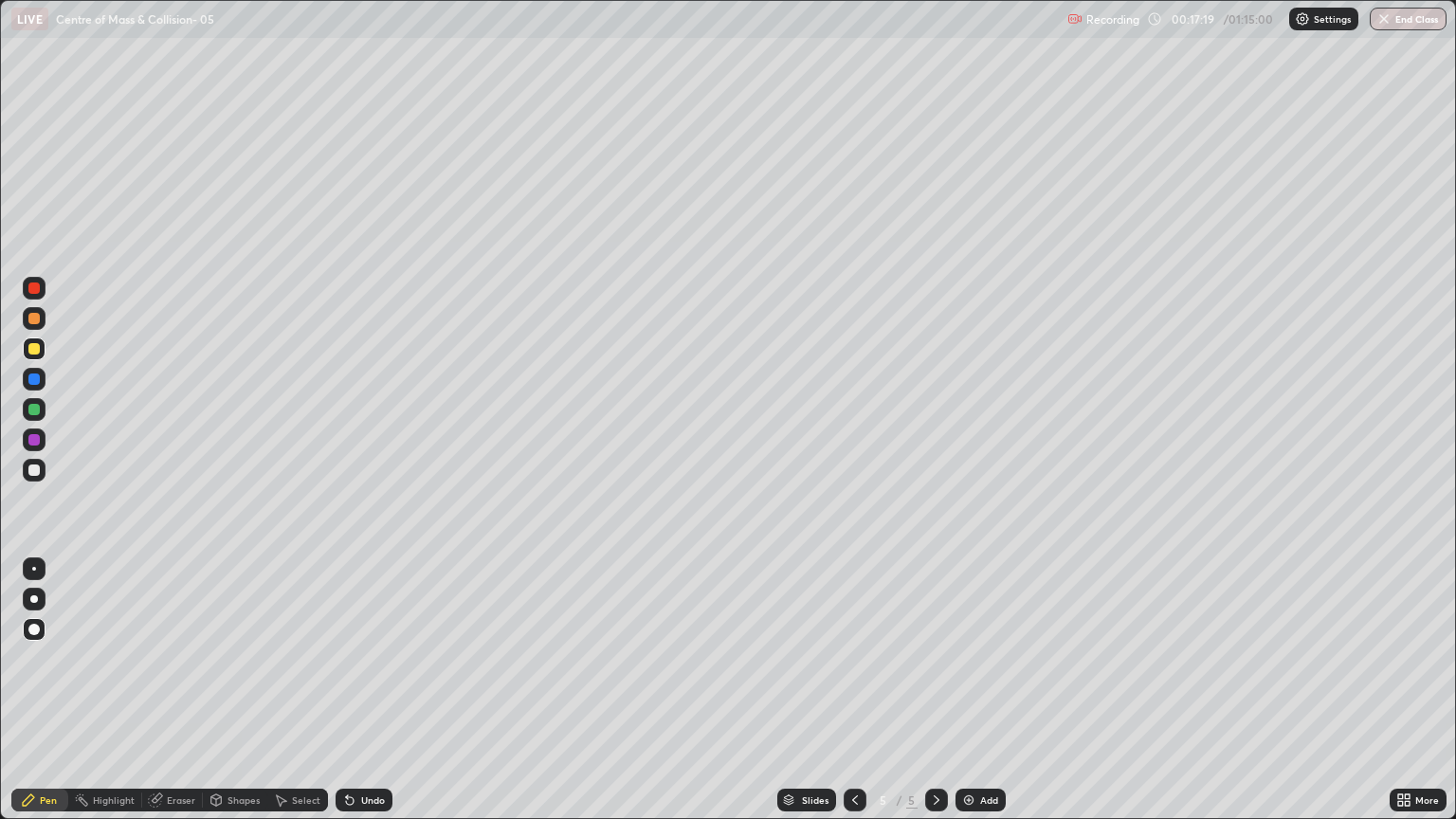 click on "Shapes" at bounding box center [244, 800] 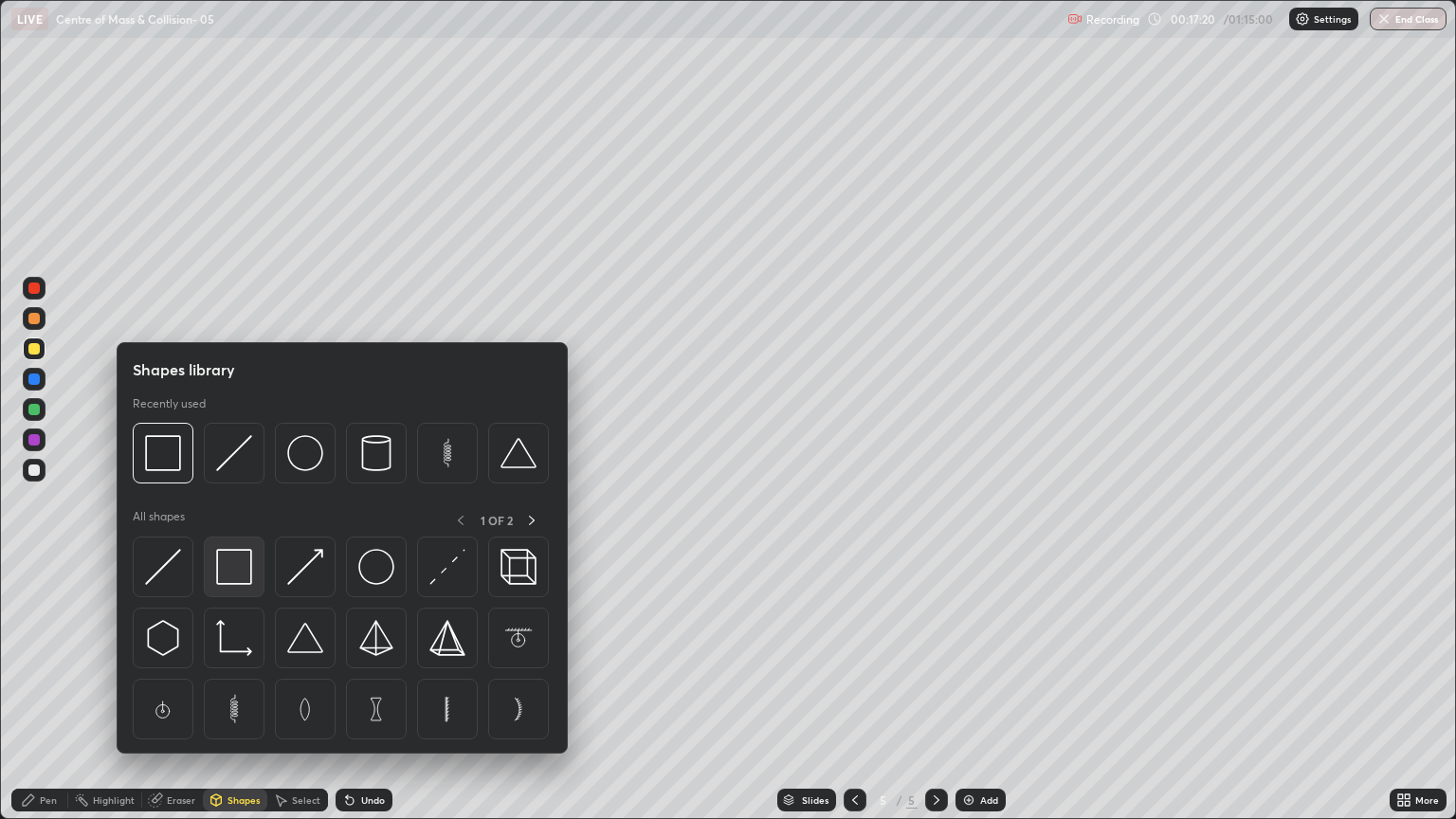 click at bounding box center [234, 567] 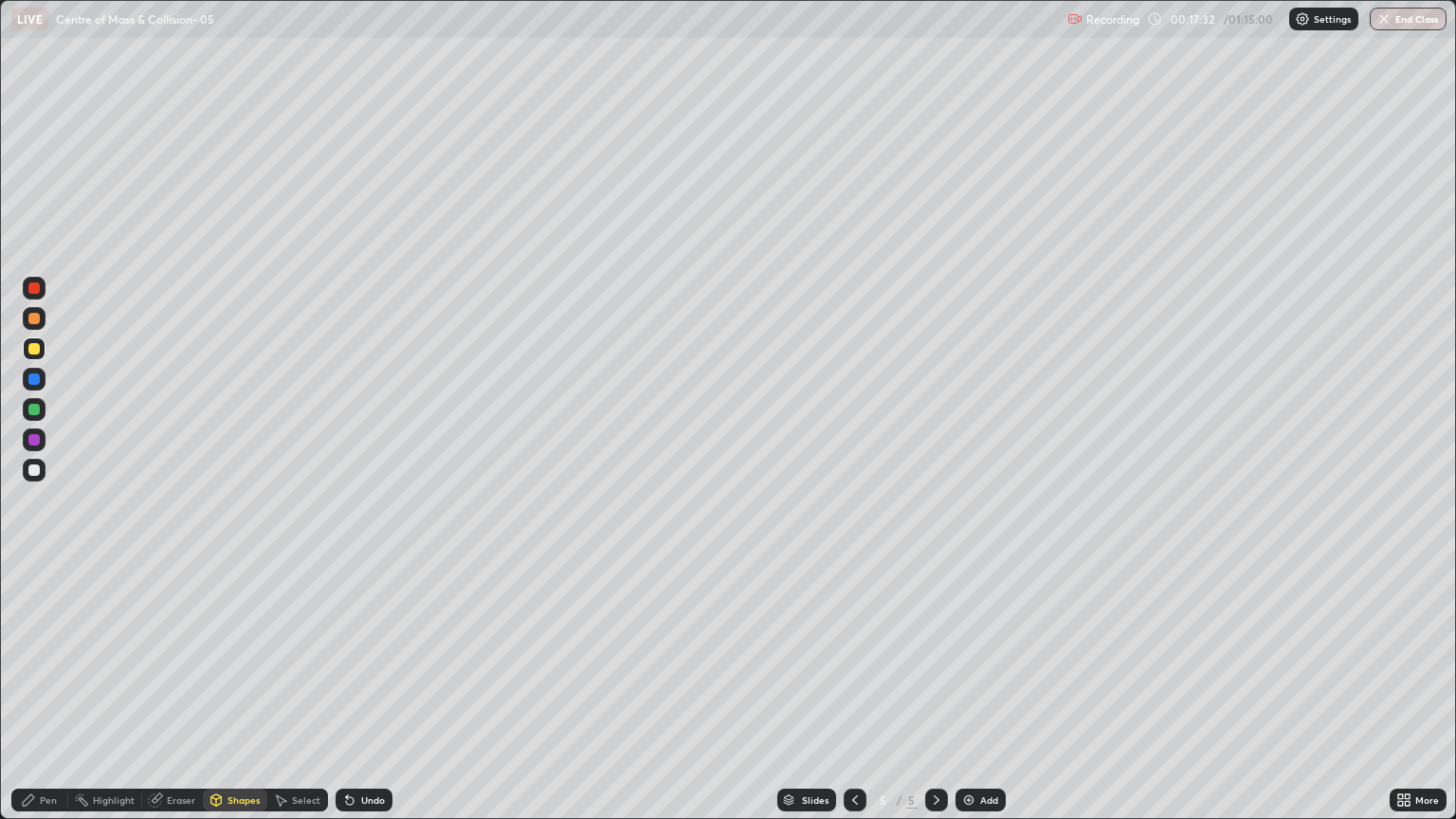 click on "Pen" at bounding box center (48, 800) 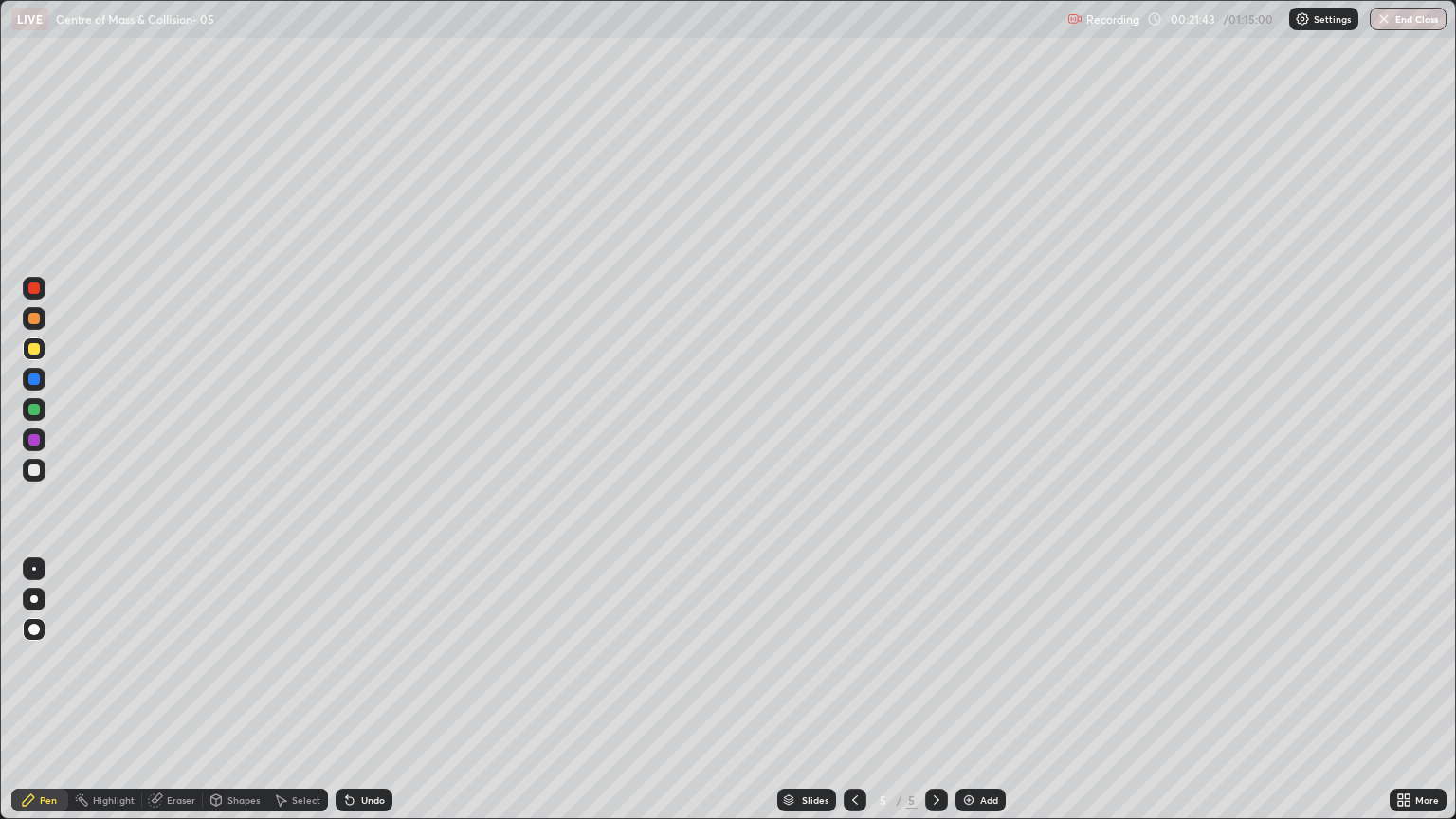 click at bounding box center (34, 470) 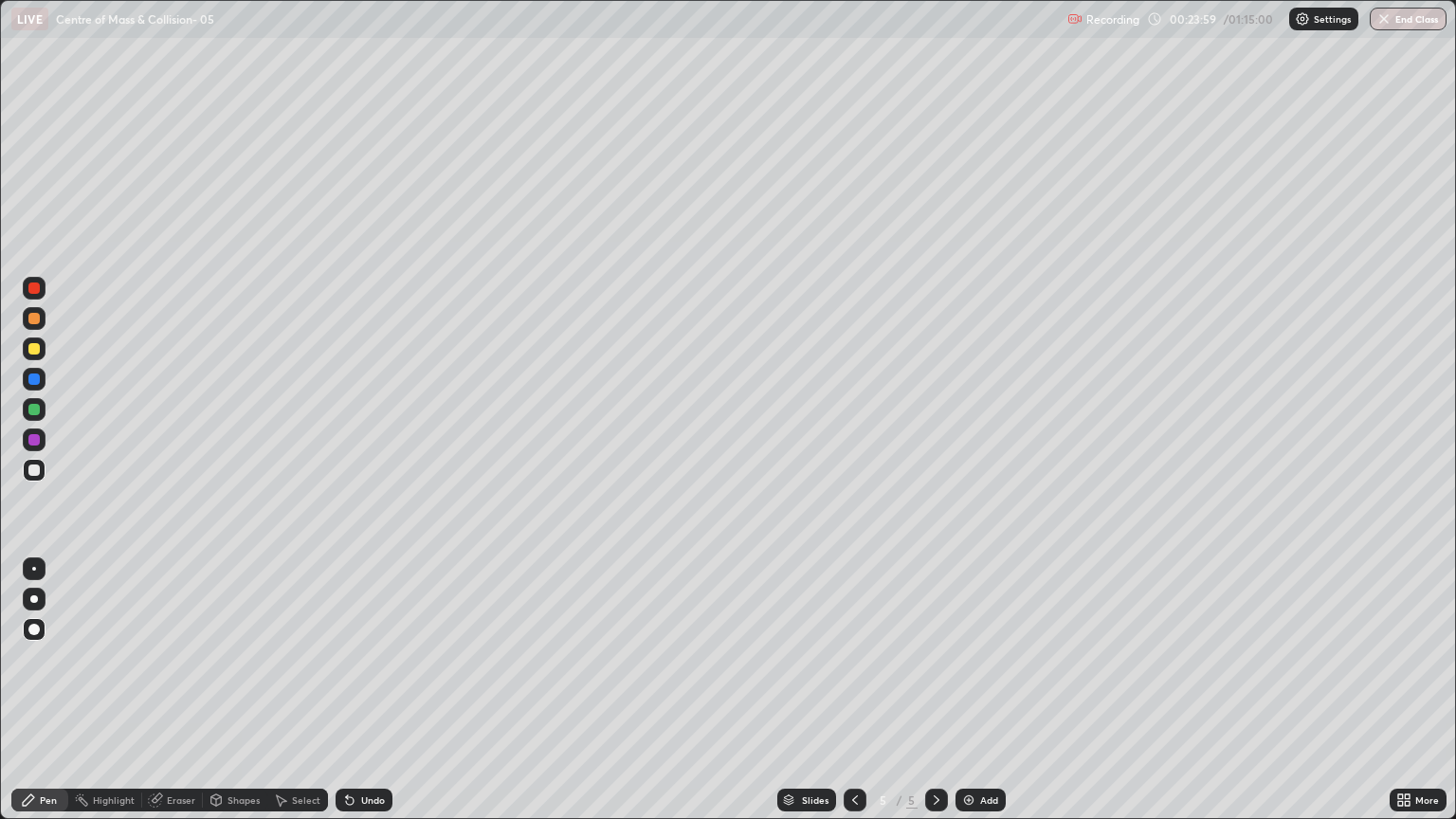 click on "Eraser" at bounding box center (181, 800) 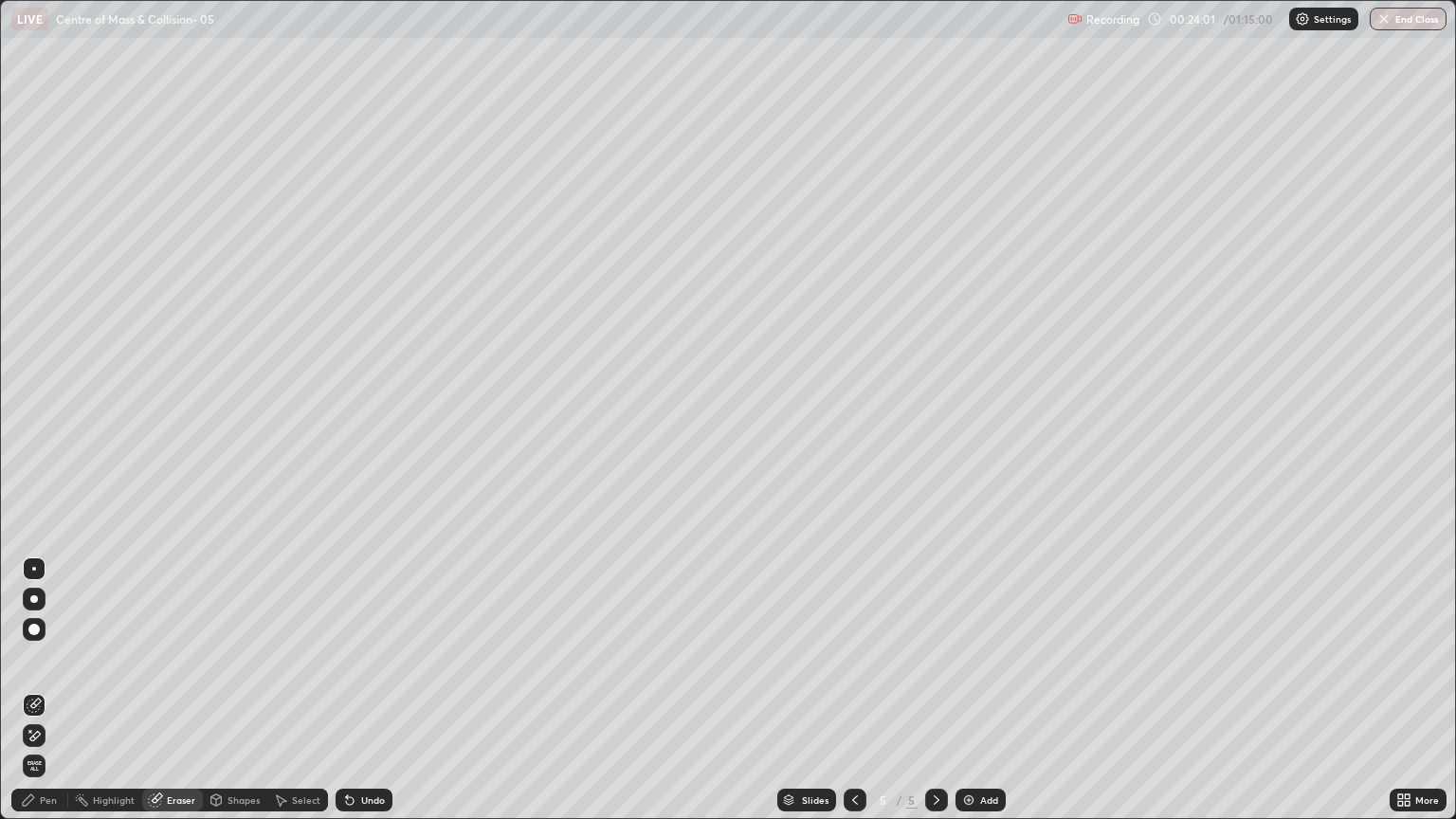 click on "Pen" at bounding box center (48, 800) 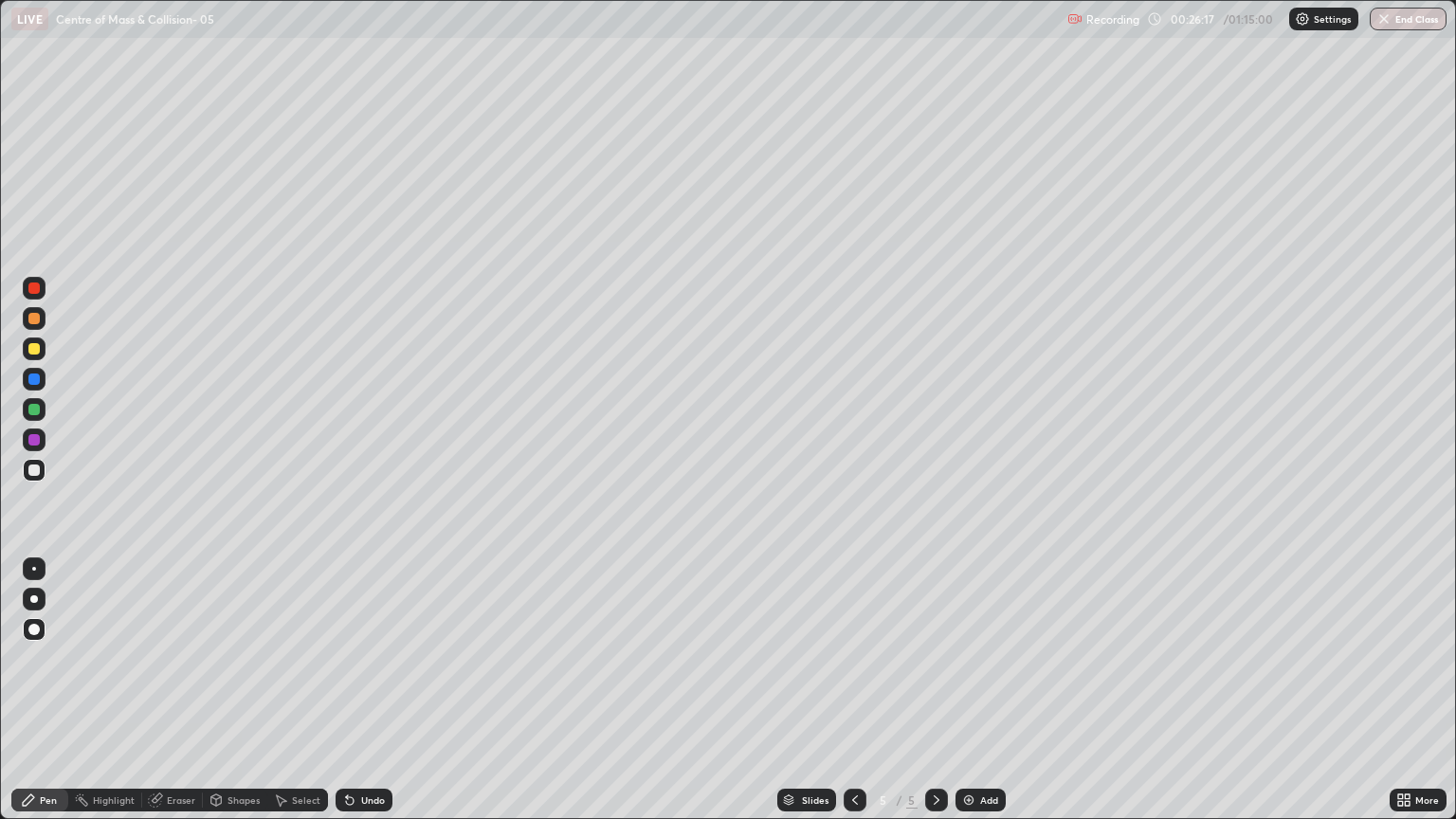 click on "Add" at bounding box center [989, 800] 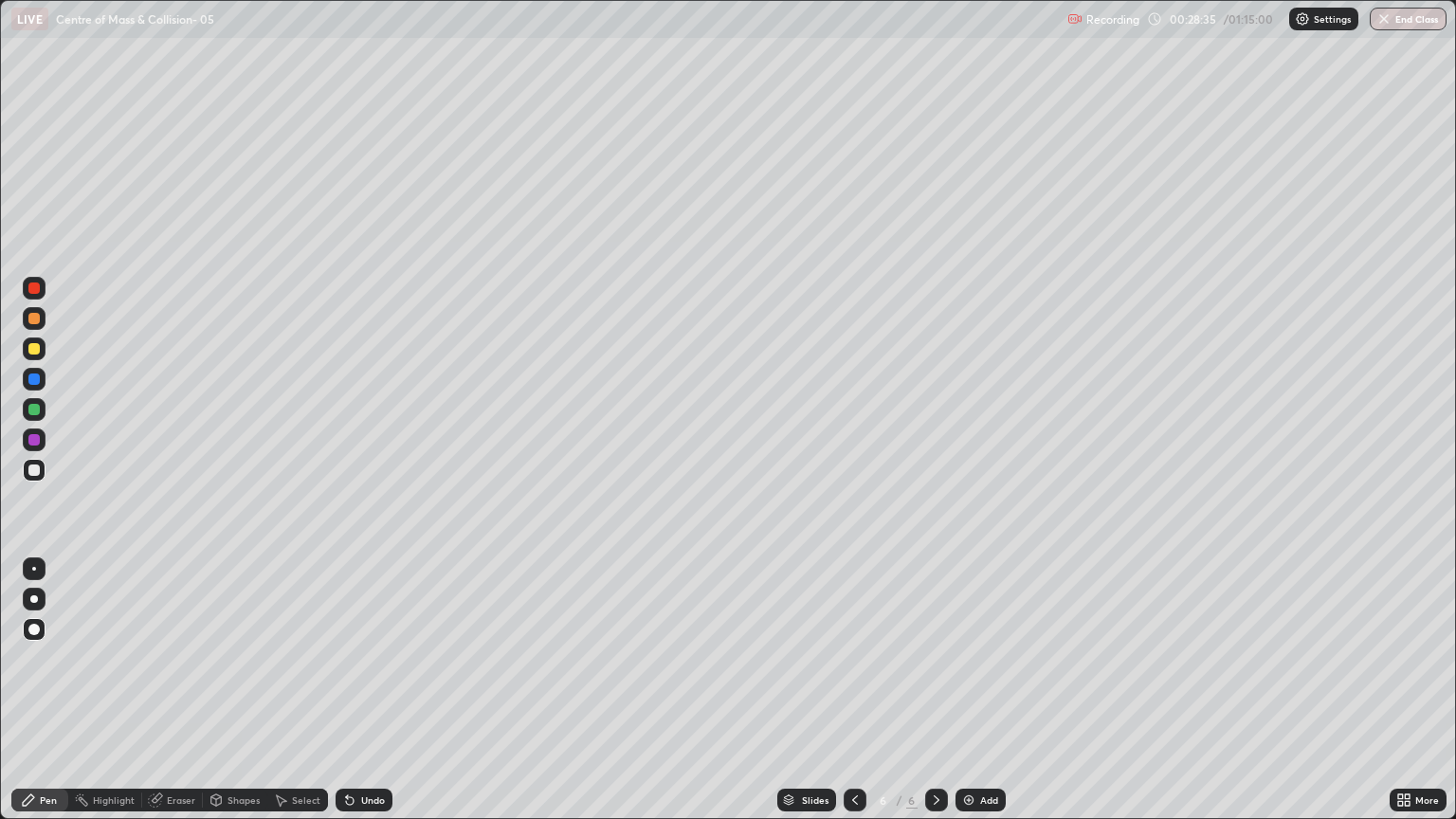 click on "Eraser" at bounding box center (181, 800) 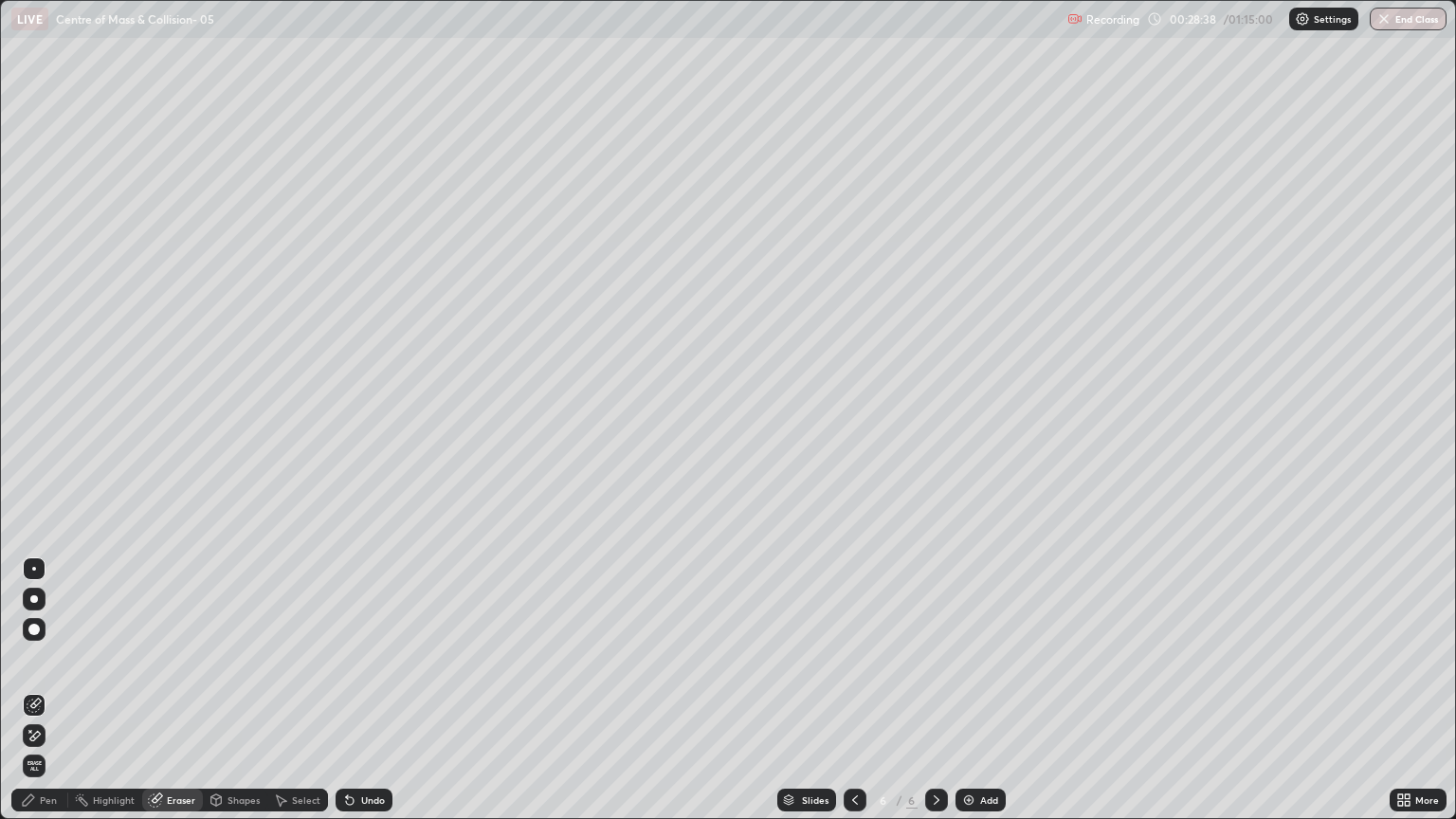 click on "Pen" at bounding box center (48, 800) 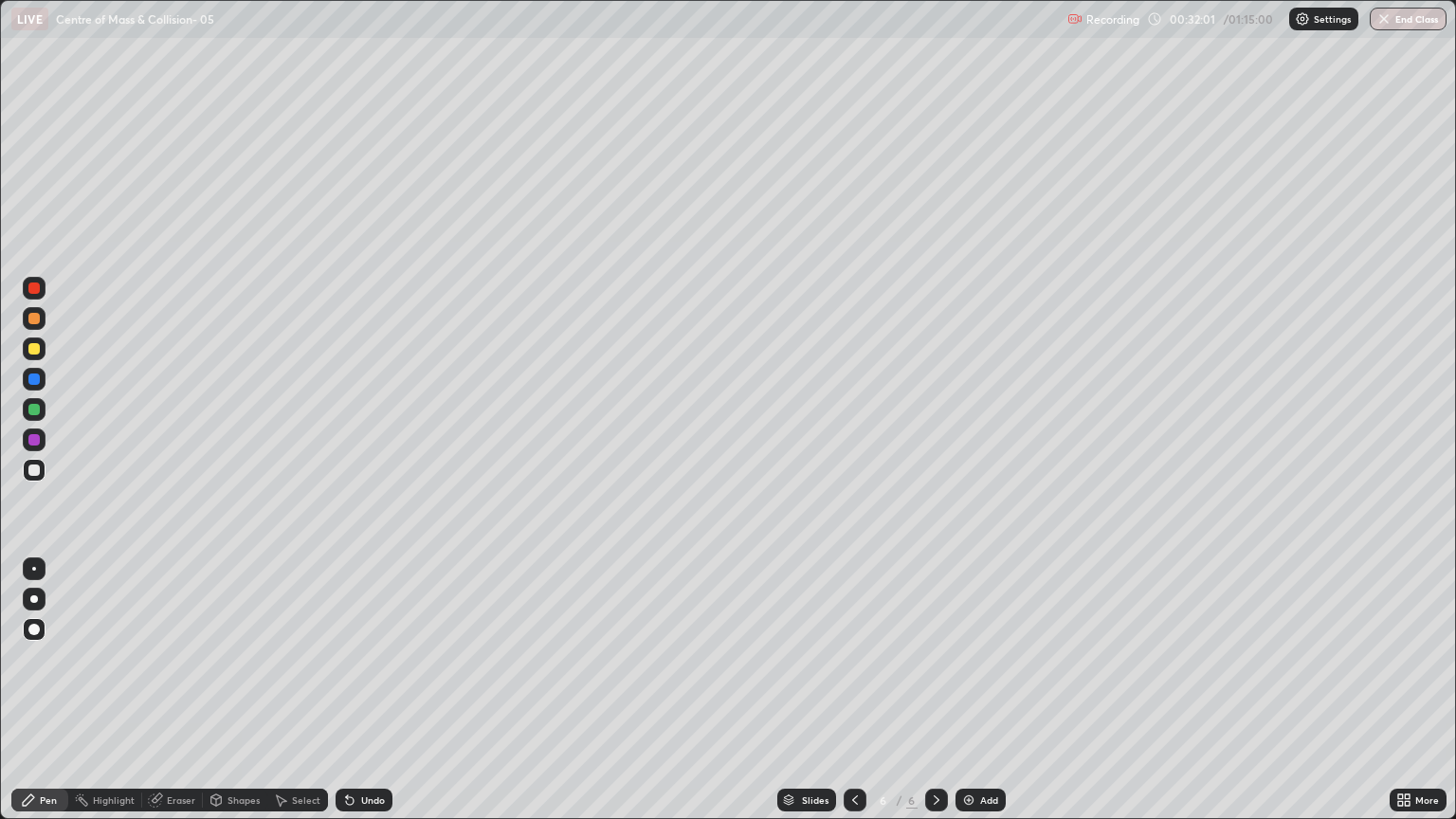 click on "Add" at bounding box center [989, 800] 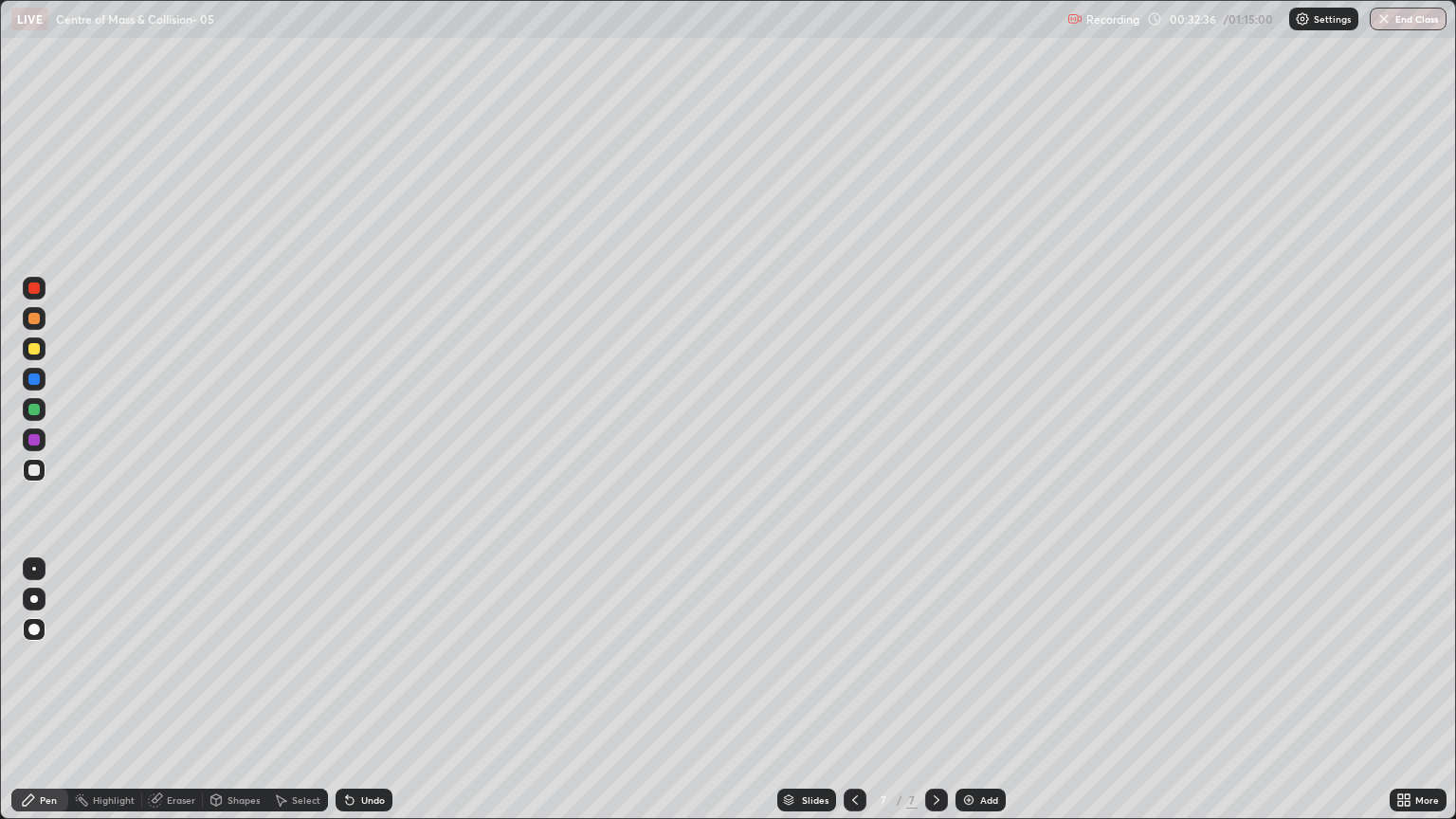 click at bounding box center [34, 440] 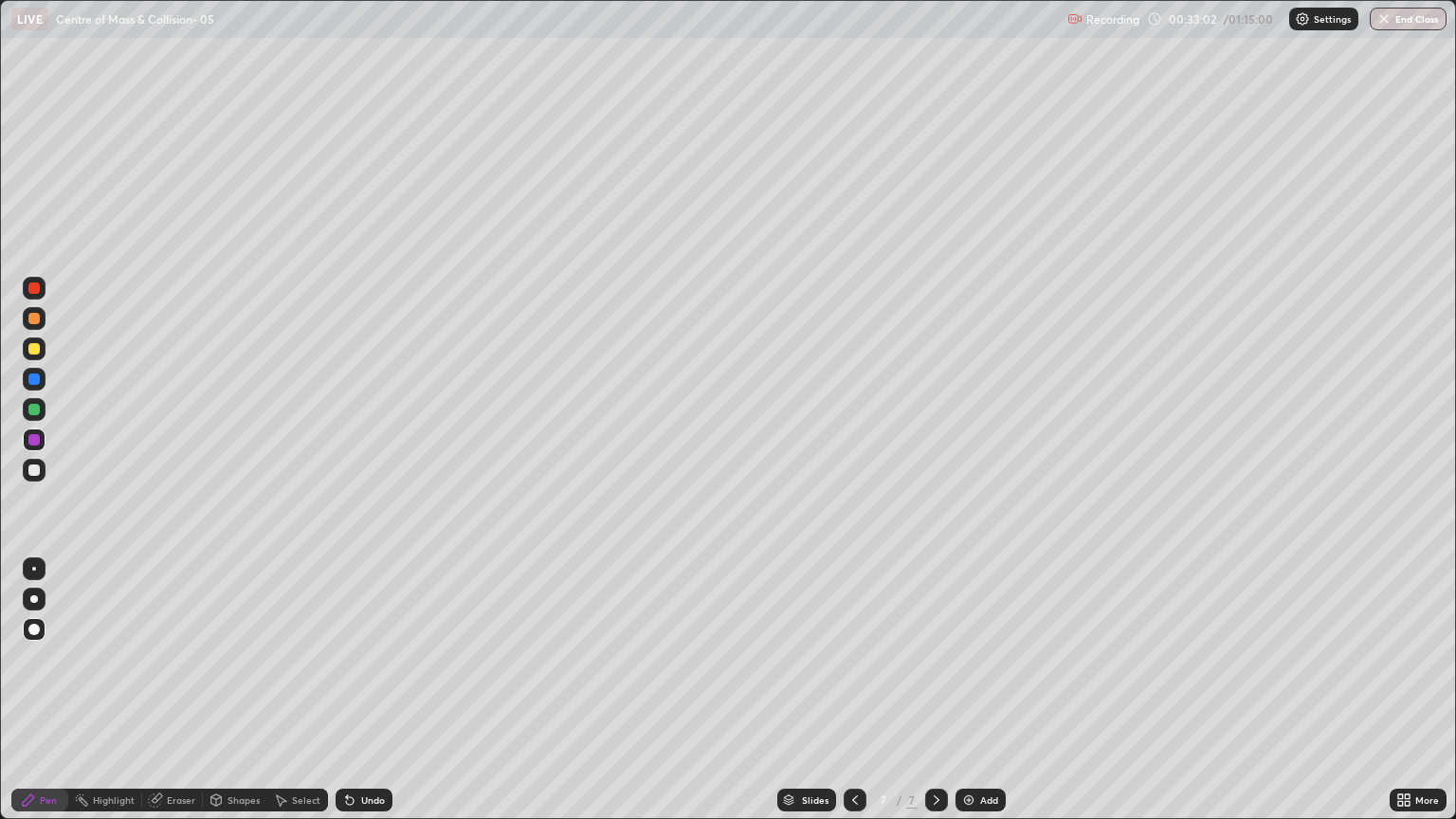 click 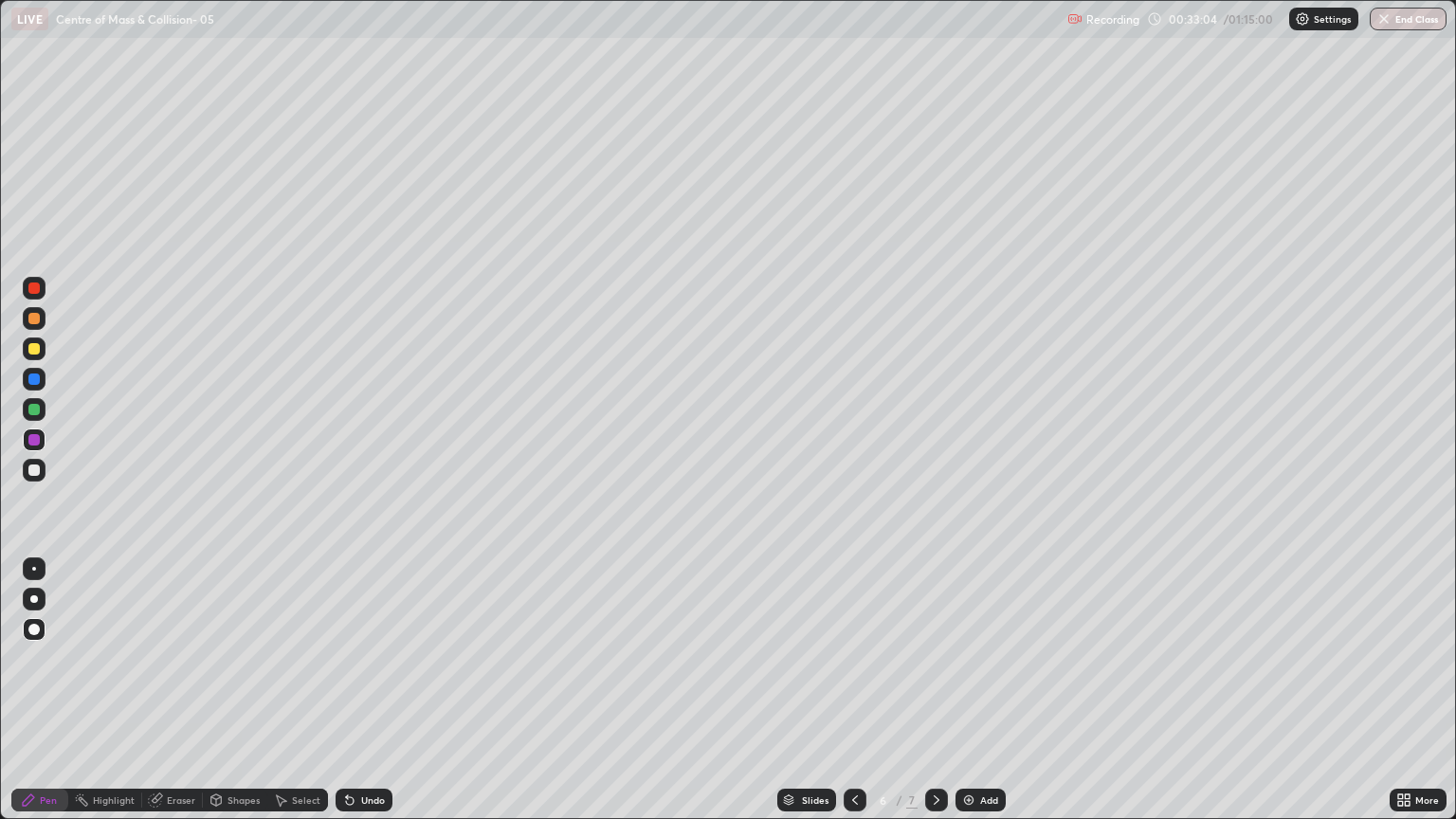 click 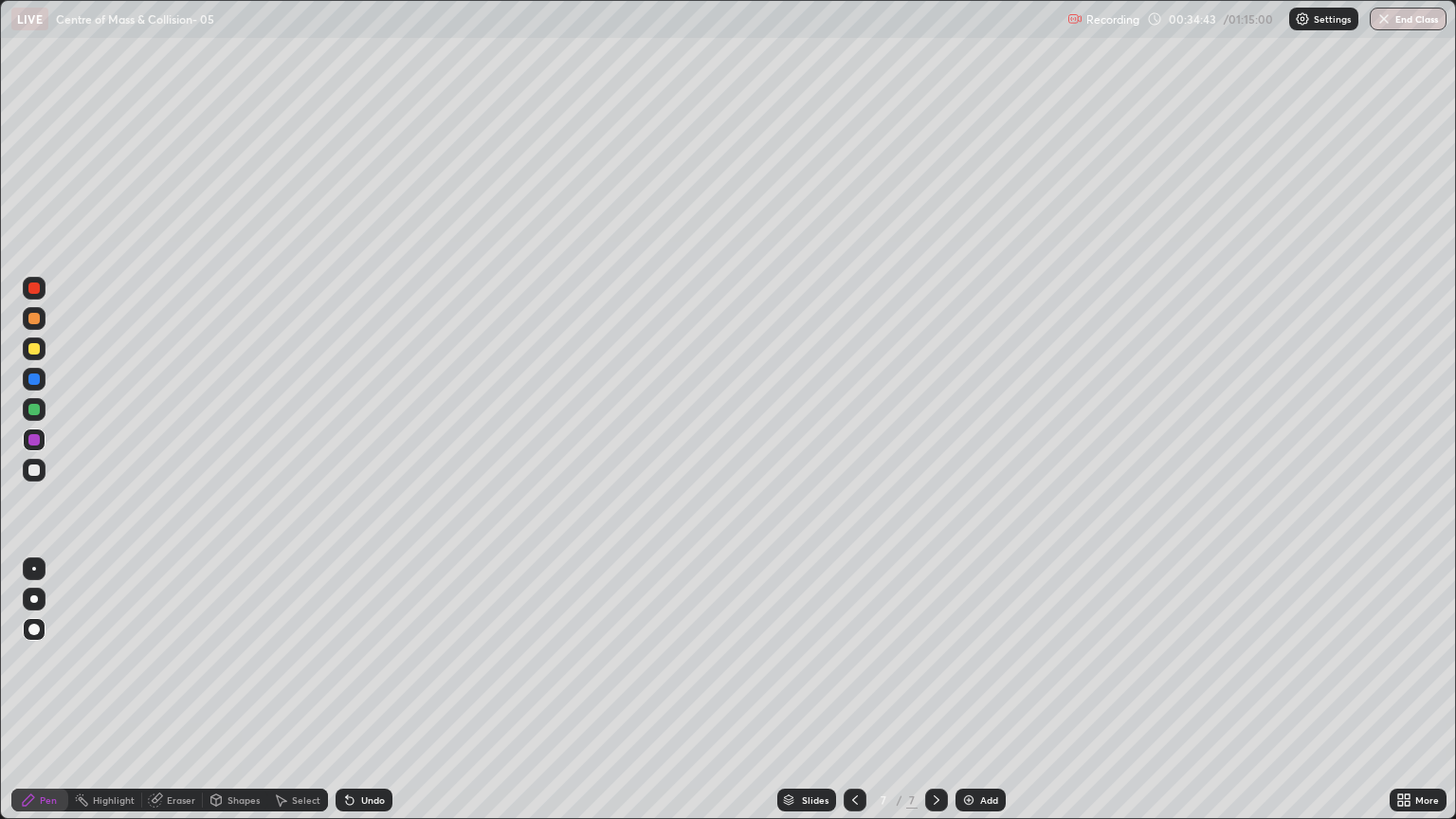 click at bounding box center [34, 349] 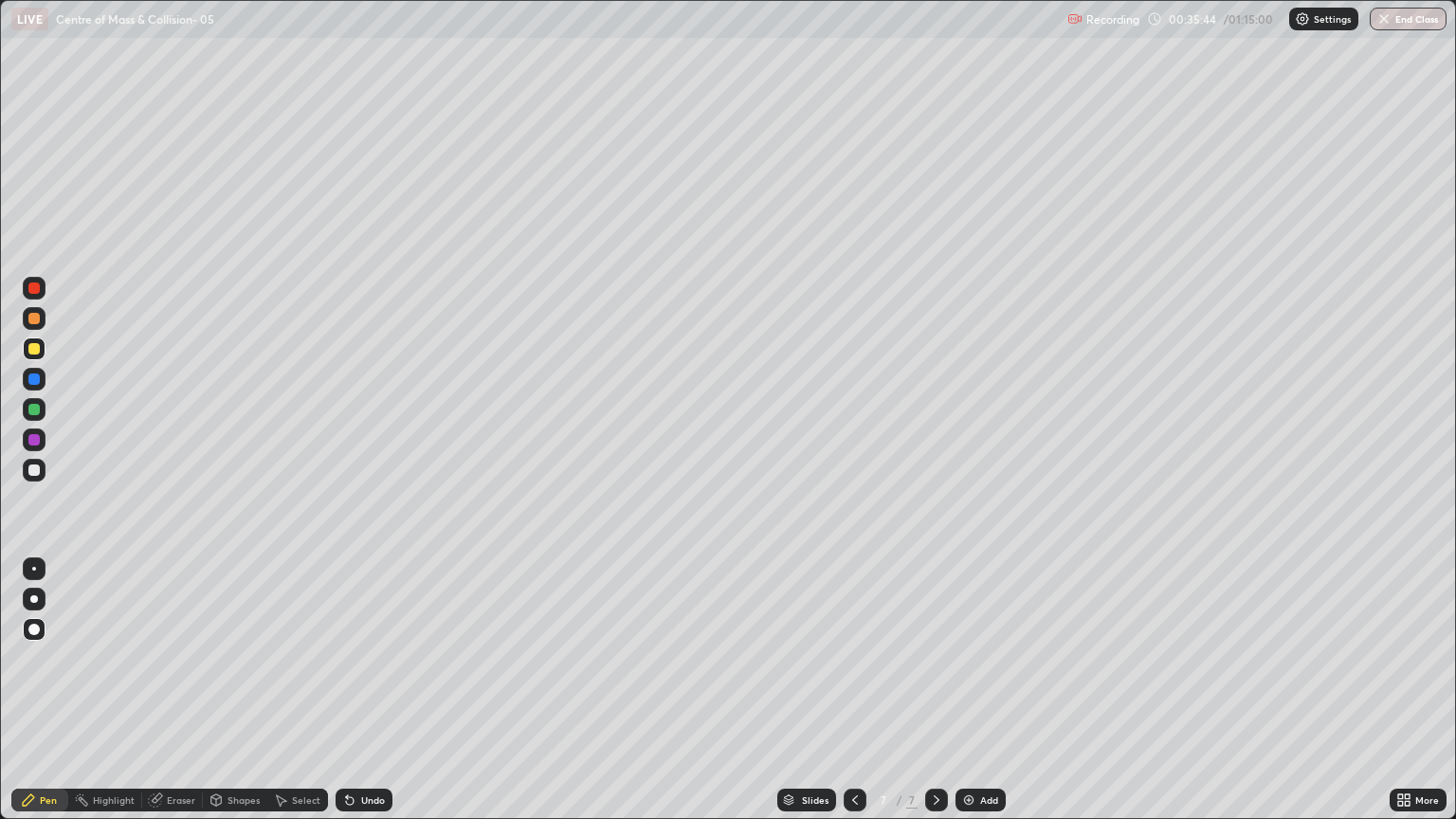 click at bounding box center [34, 470] 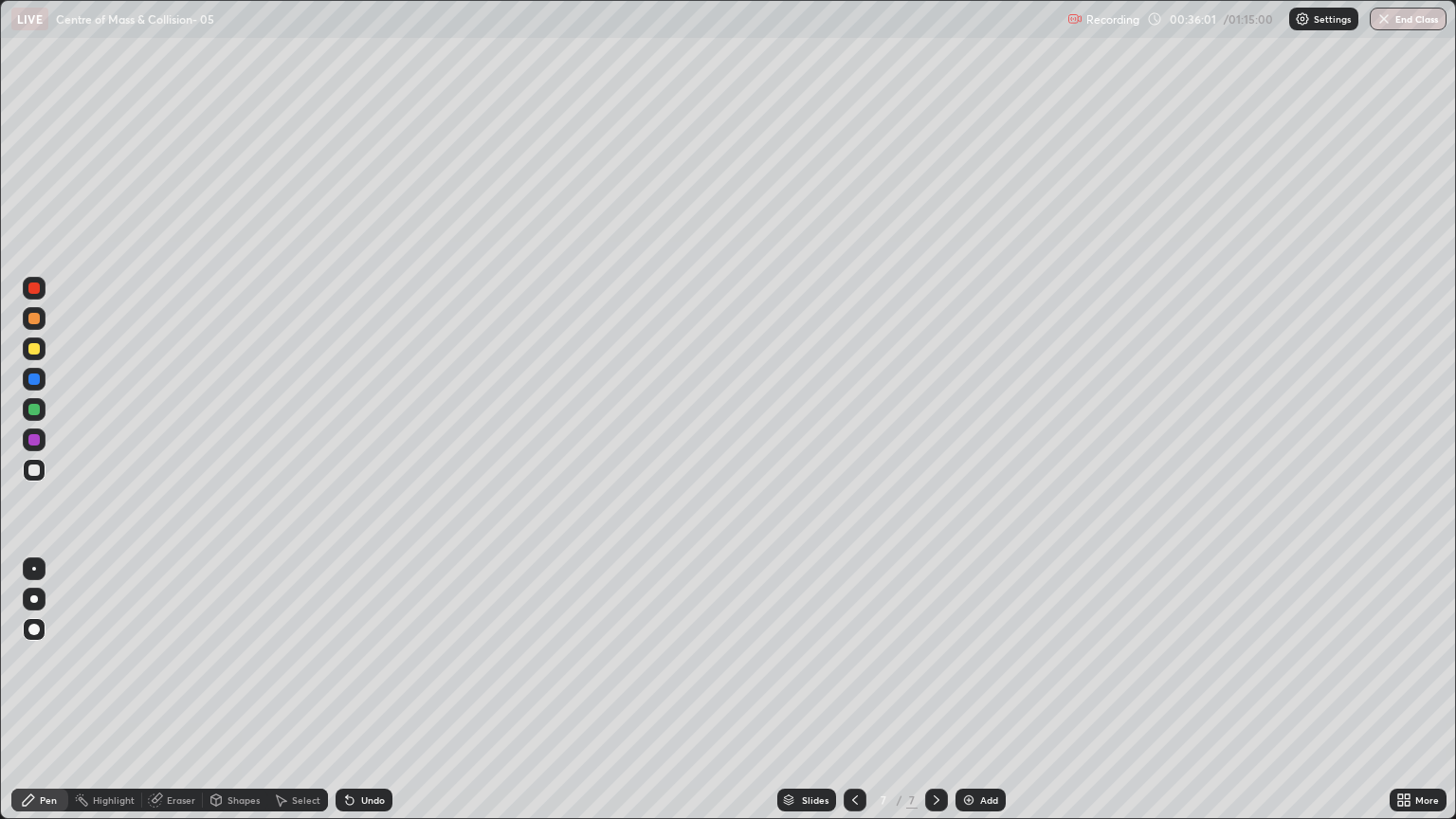 click at bounding box center [34, 349] 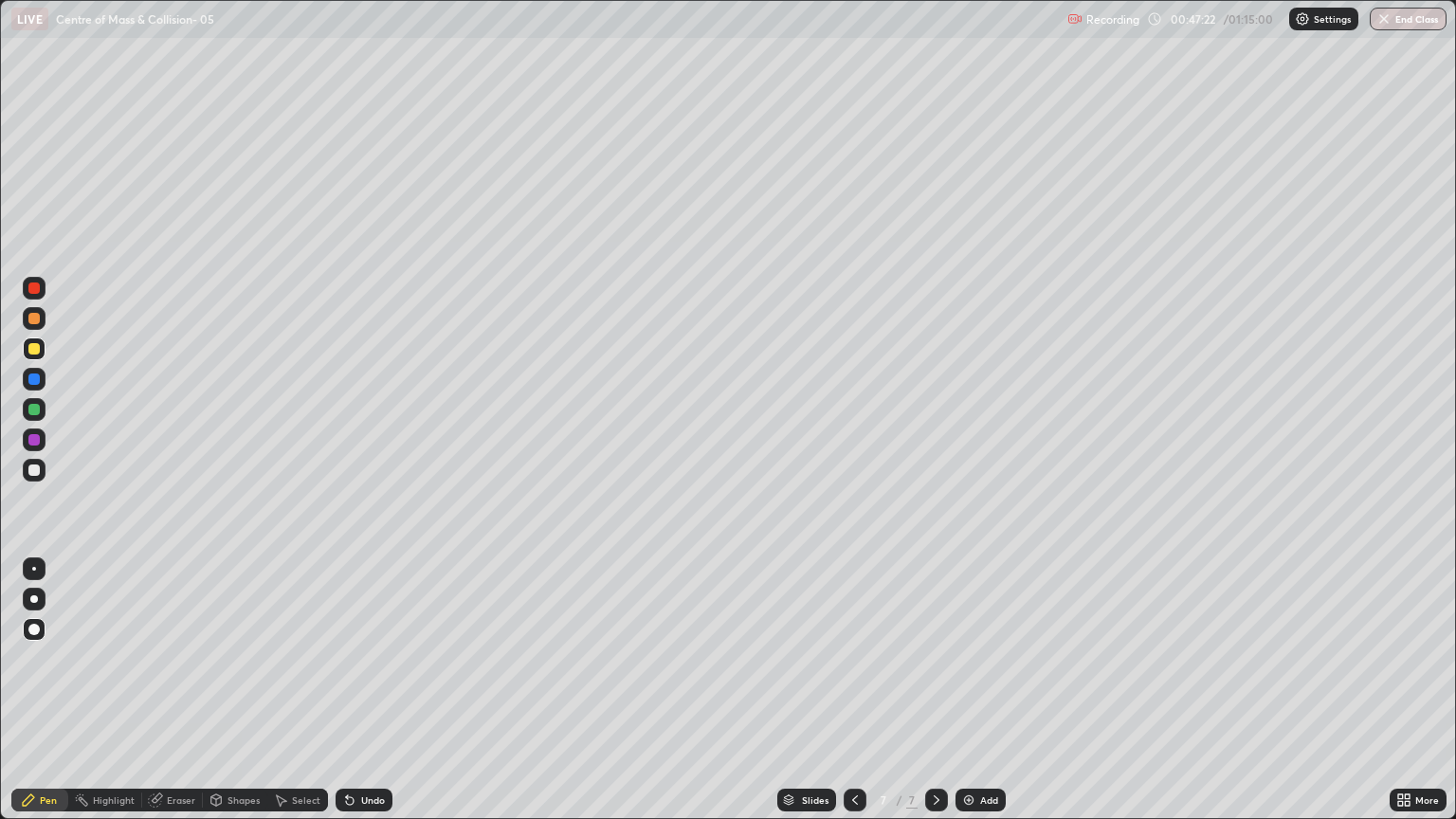 click at bounding box center [855, 800] 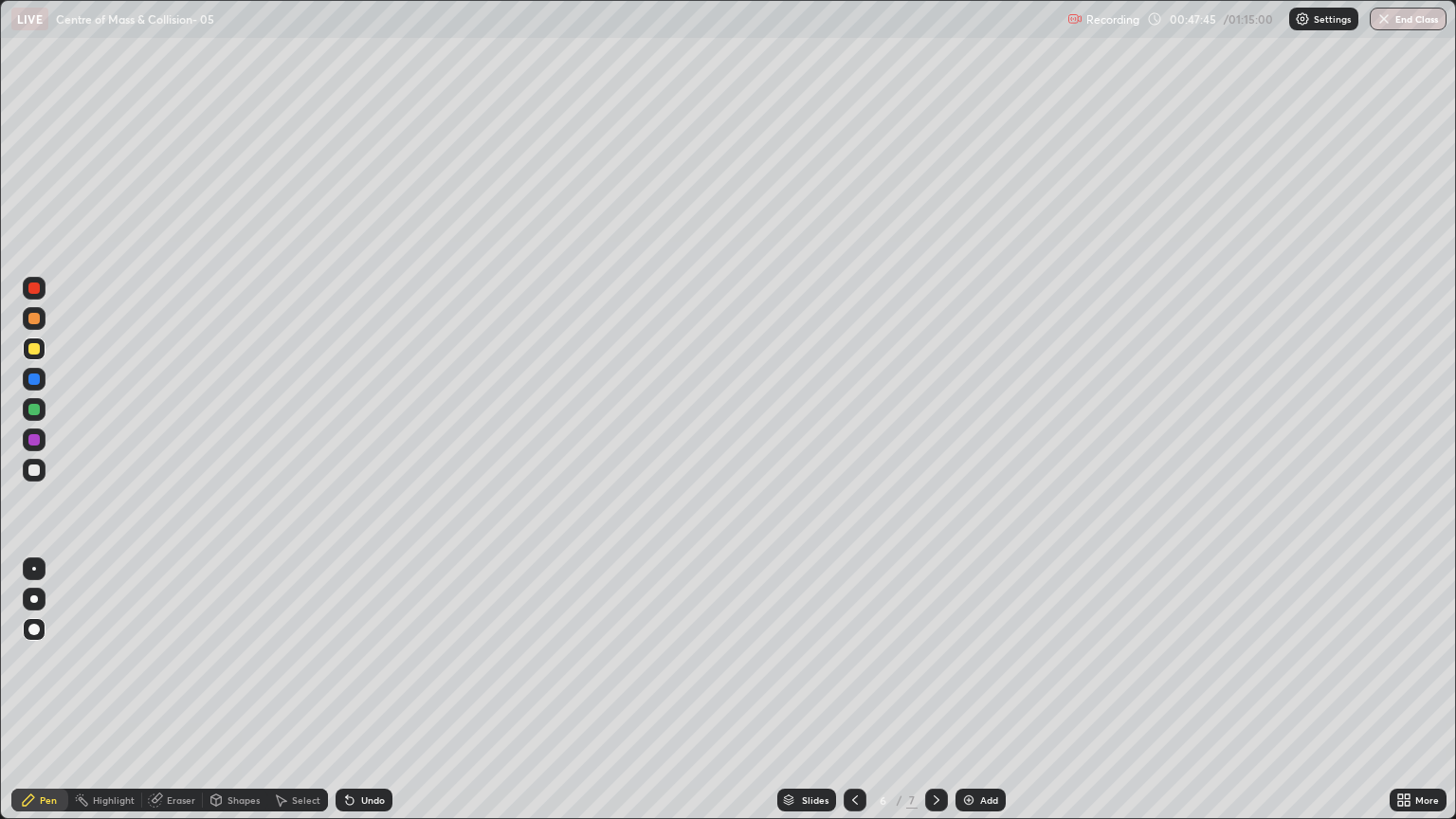 click 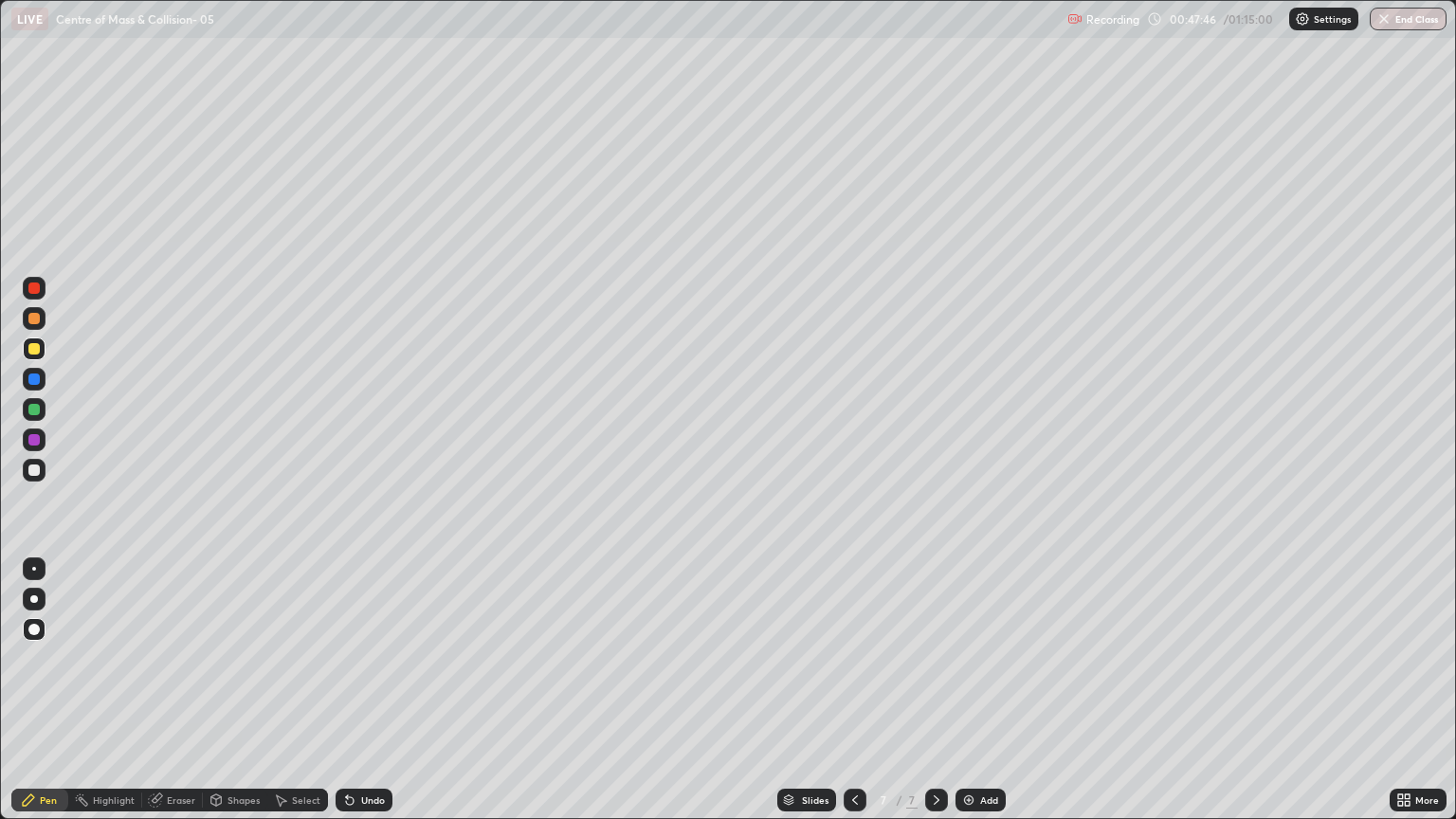 click 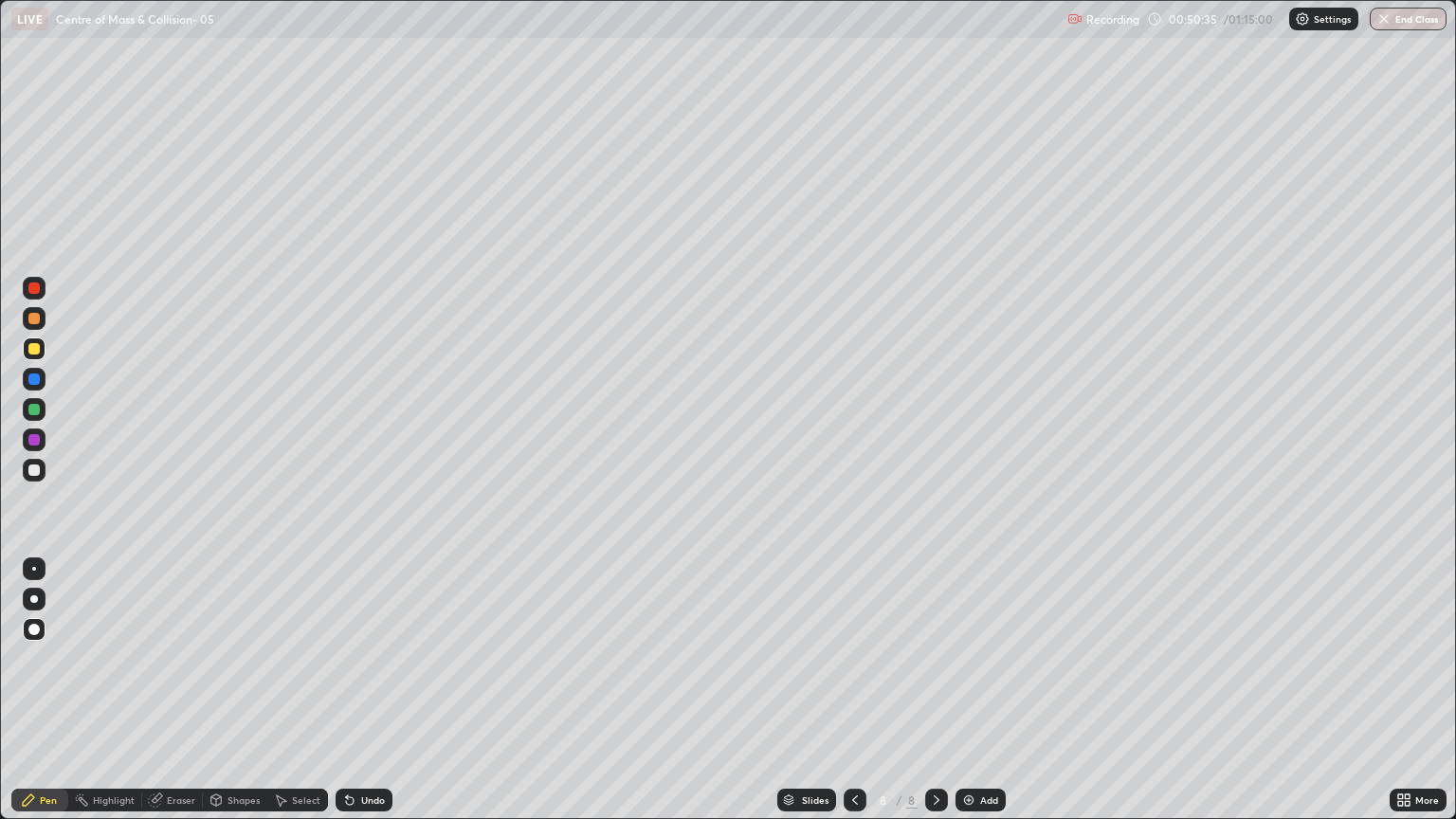 click 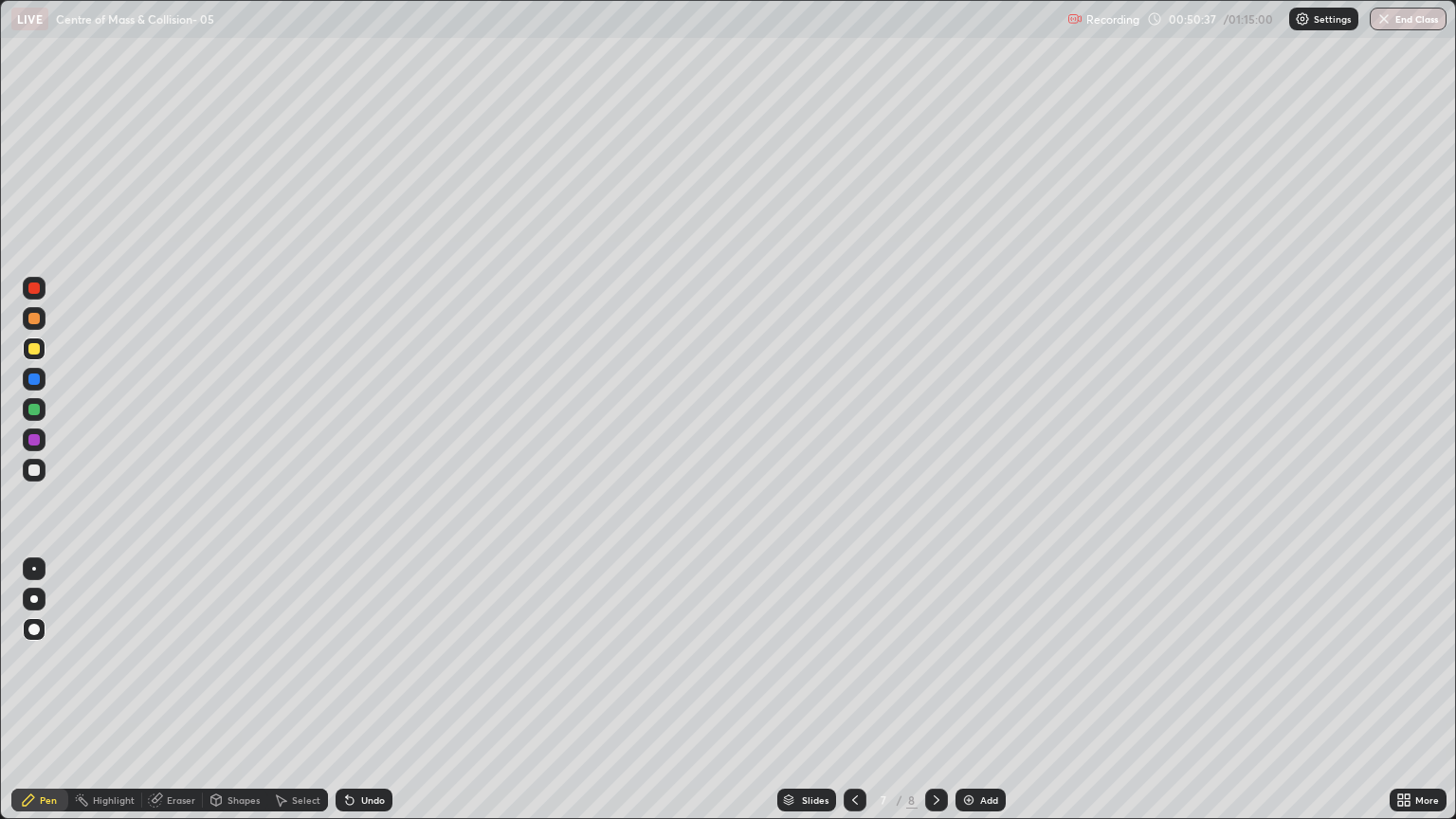 click 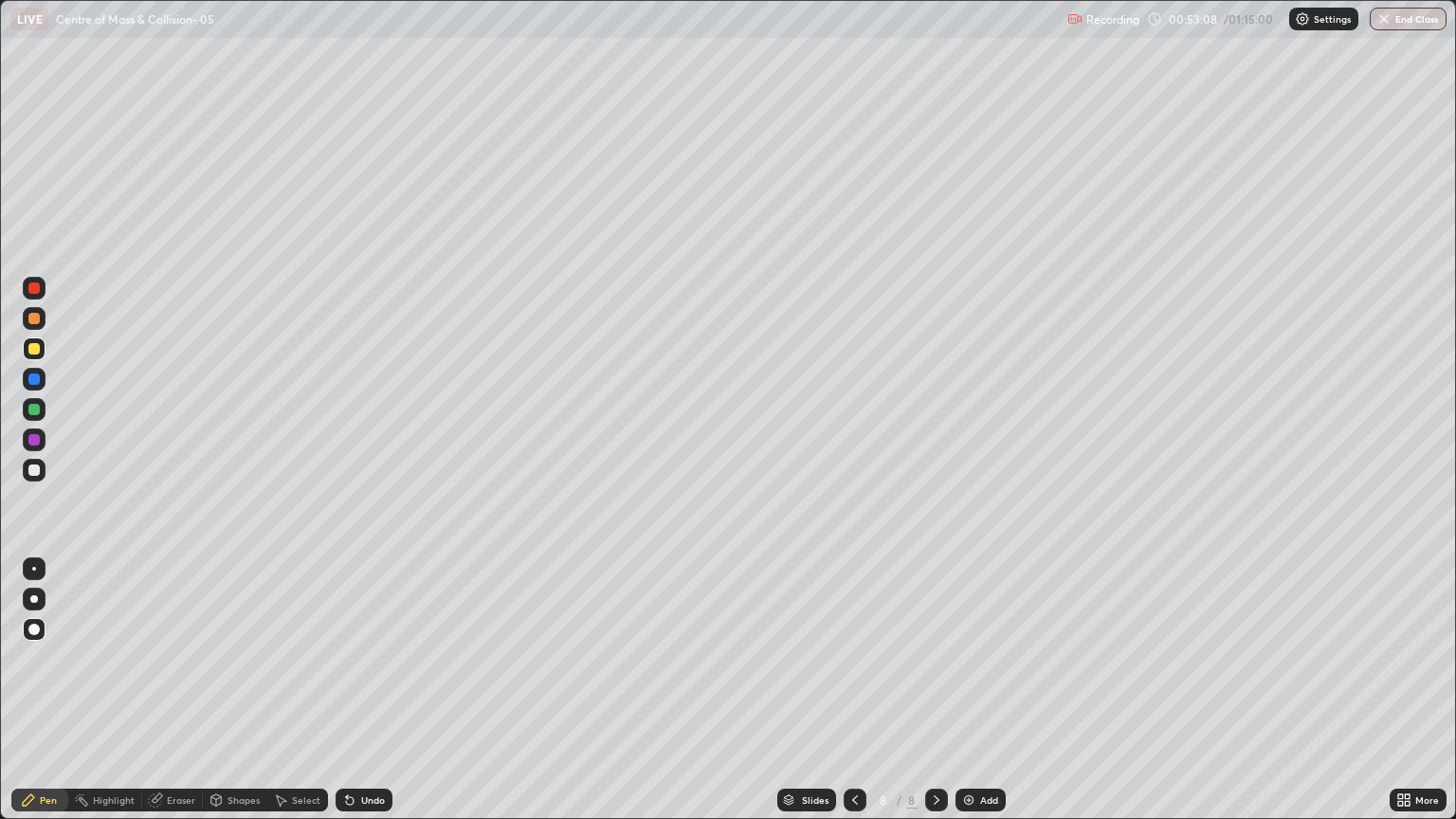 click on "Add" at bounding box center (980, 800) 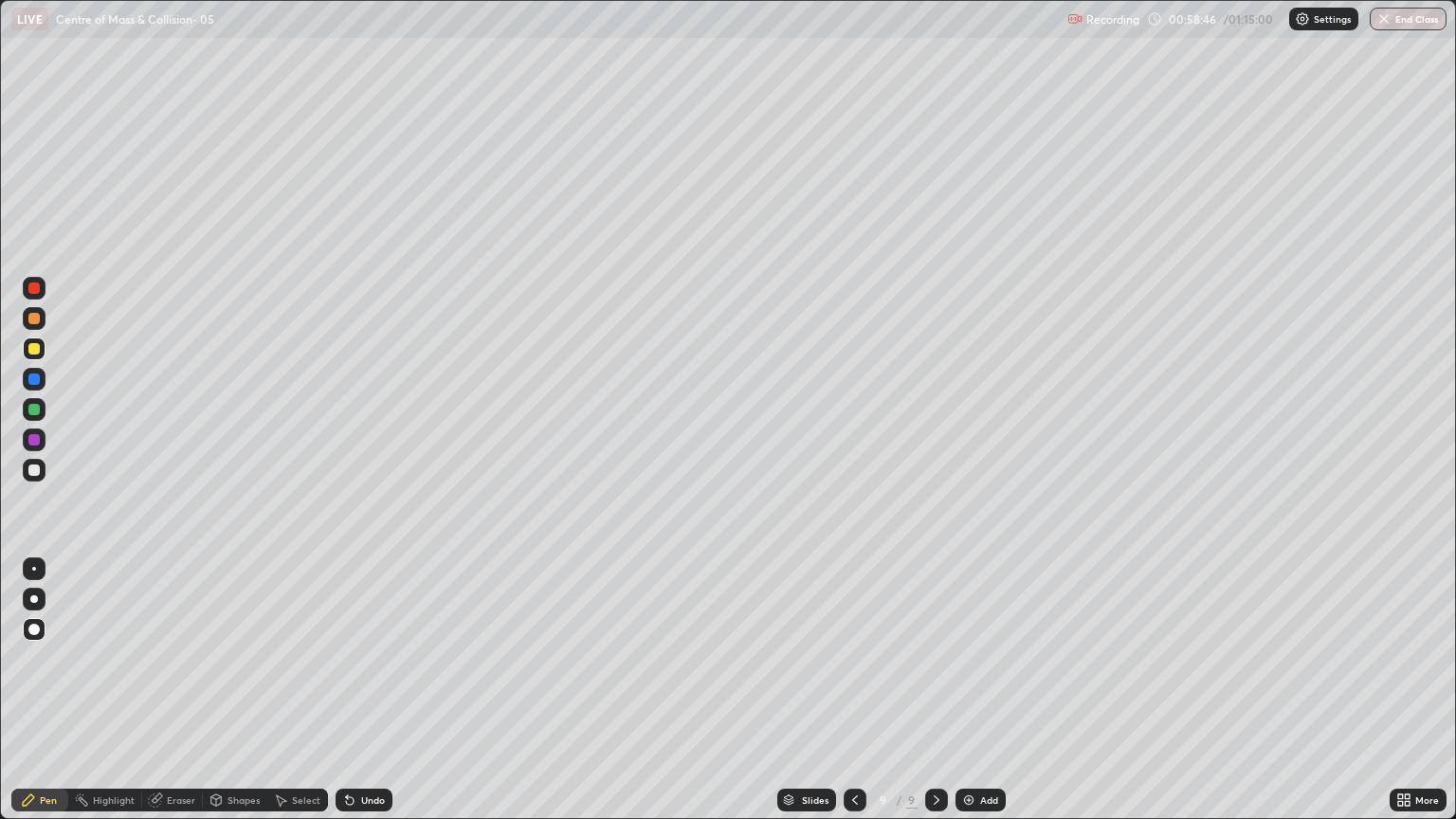 click on "Eraser" at bounding box center [173, 800] 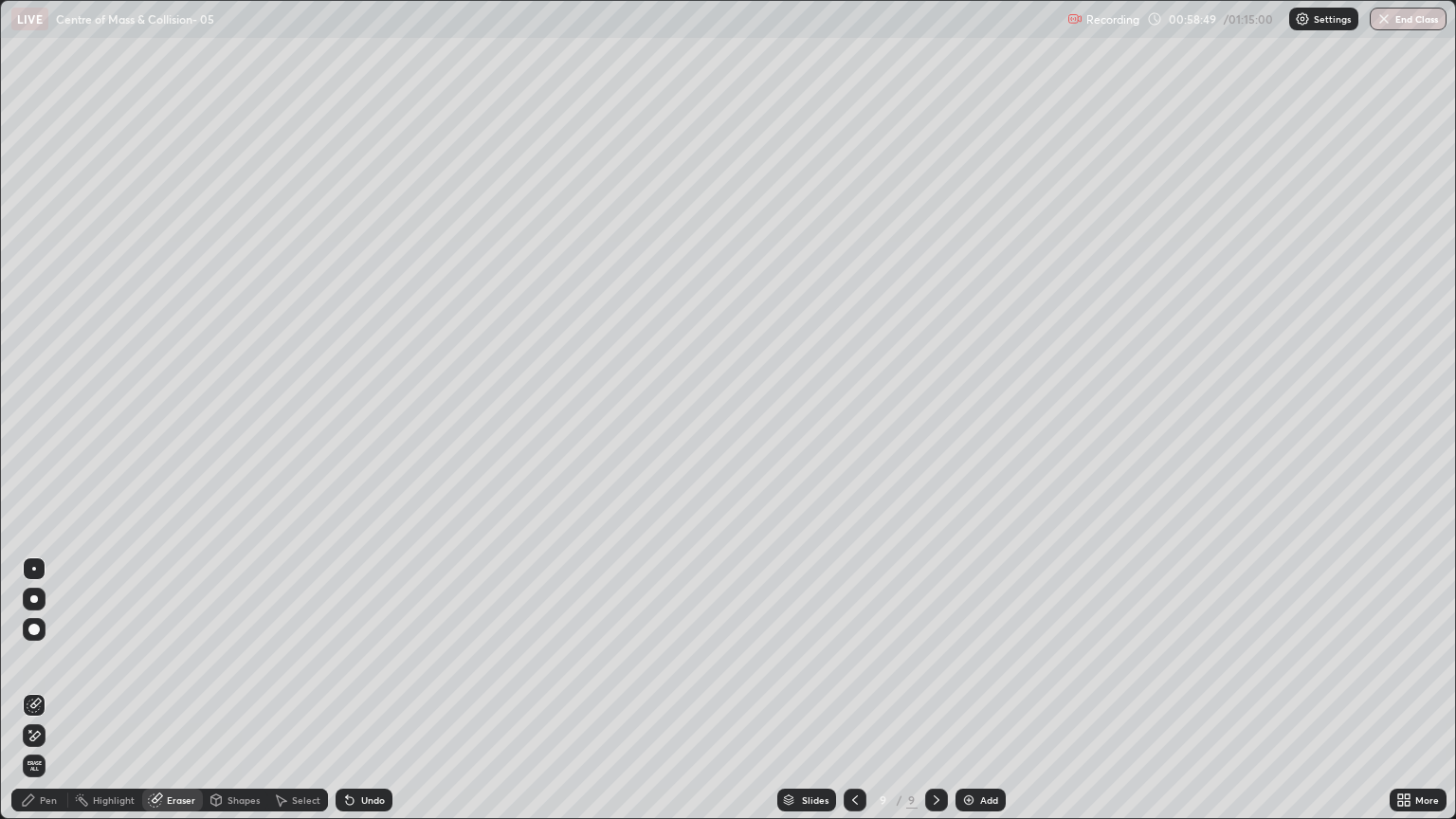 click on "Pen" at bounding box center [48, 800] 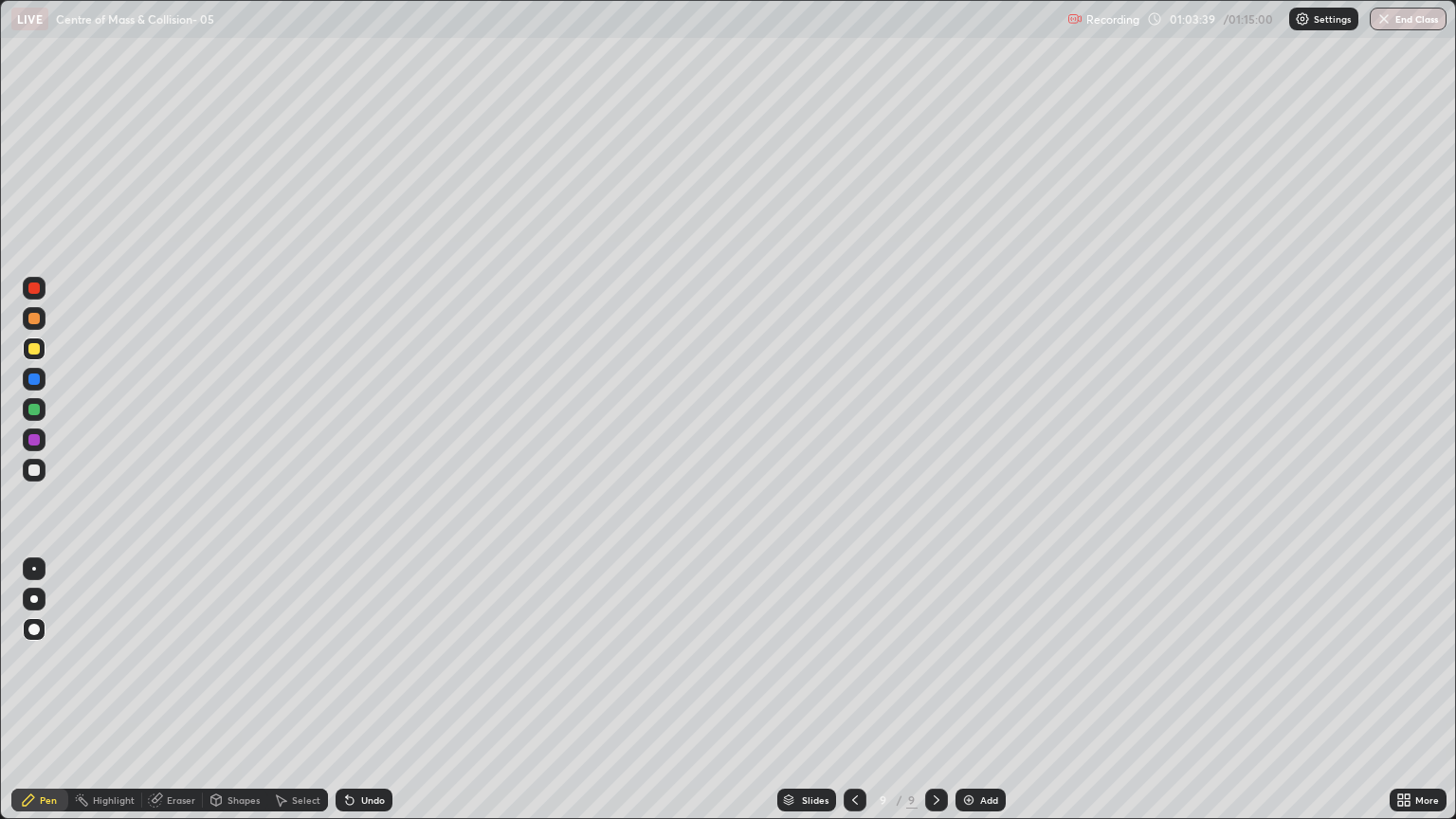 click on "Add" at bounding box center [989, 800] 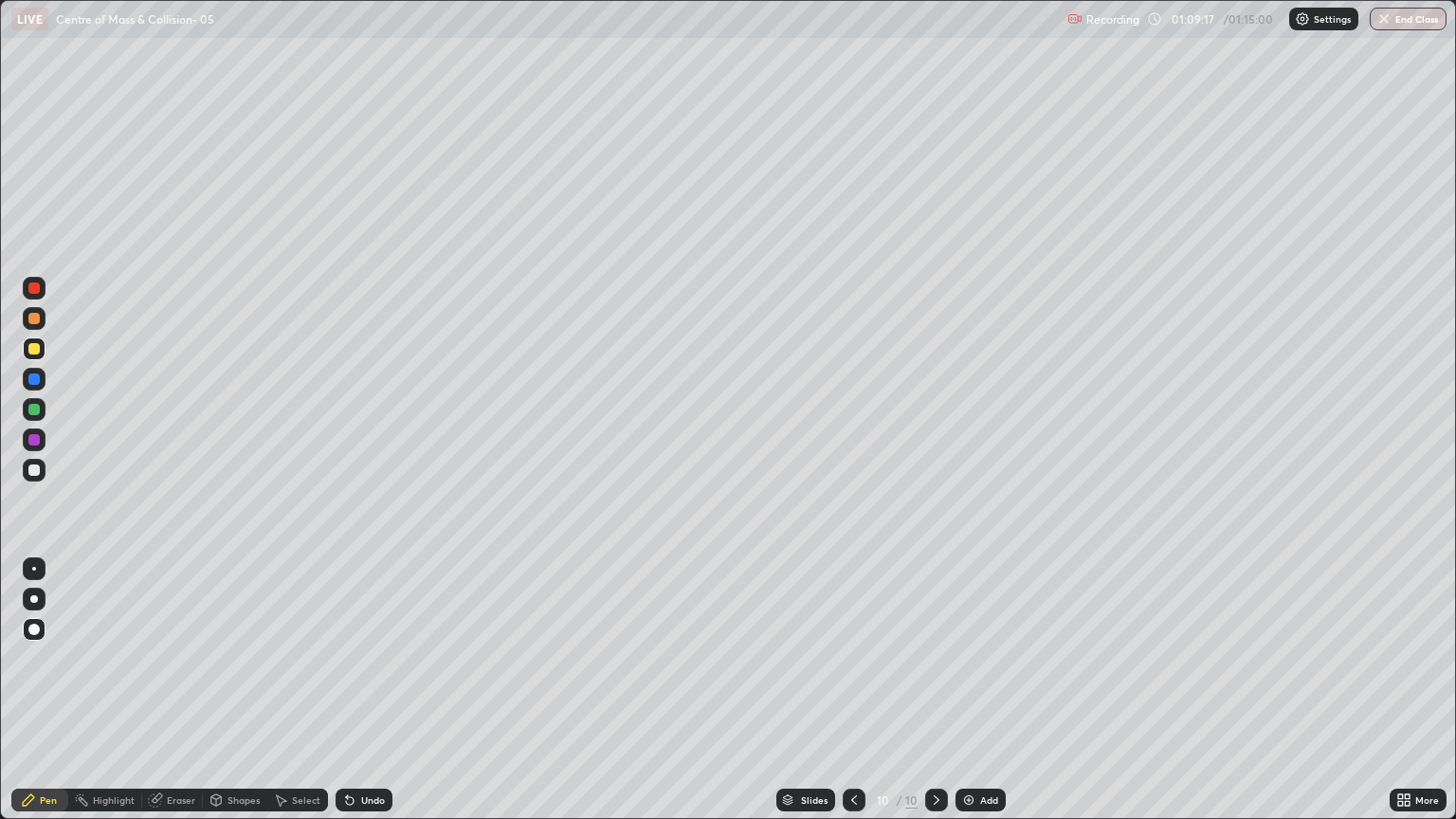 click on "End Class" at bounding box center [1408, 19] 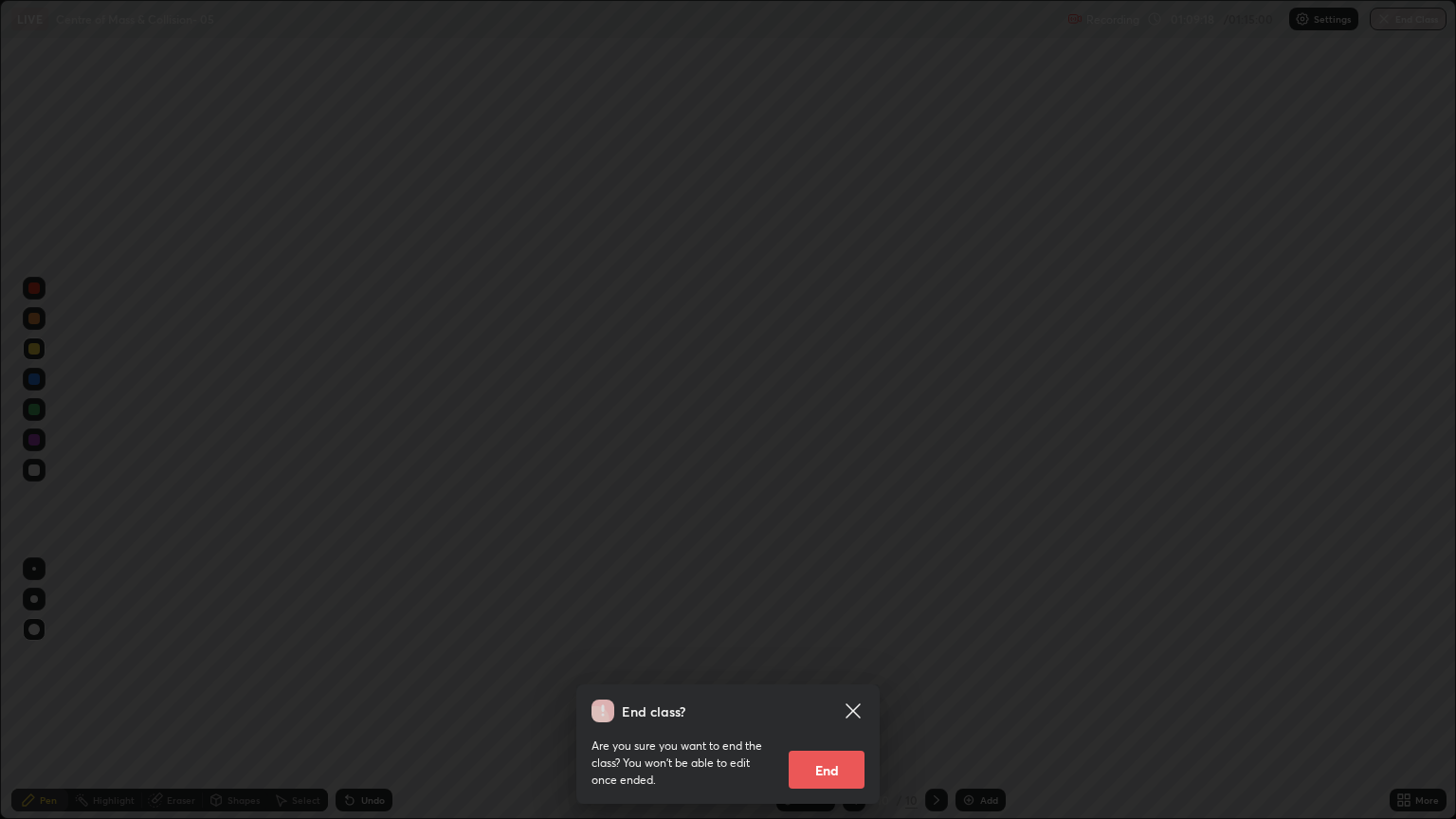 click on "End" at bounding box center [827, 770] 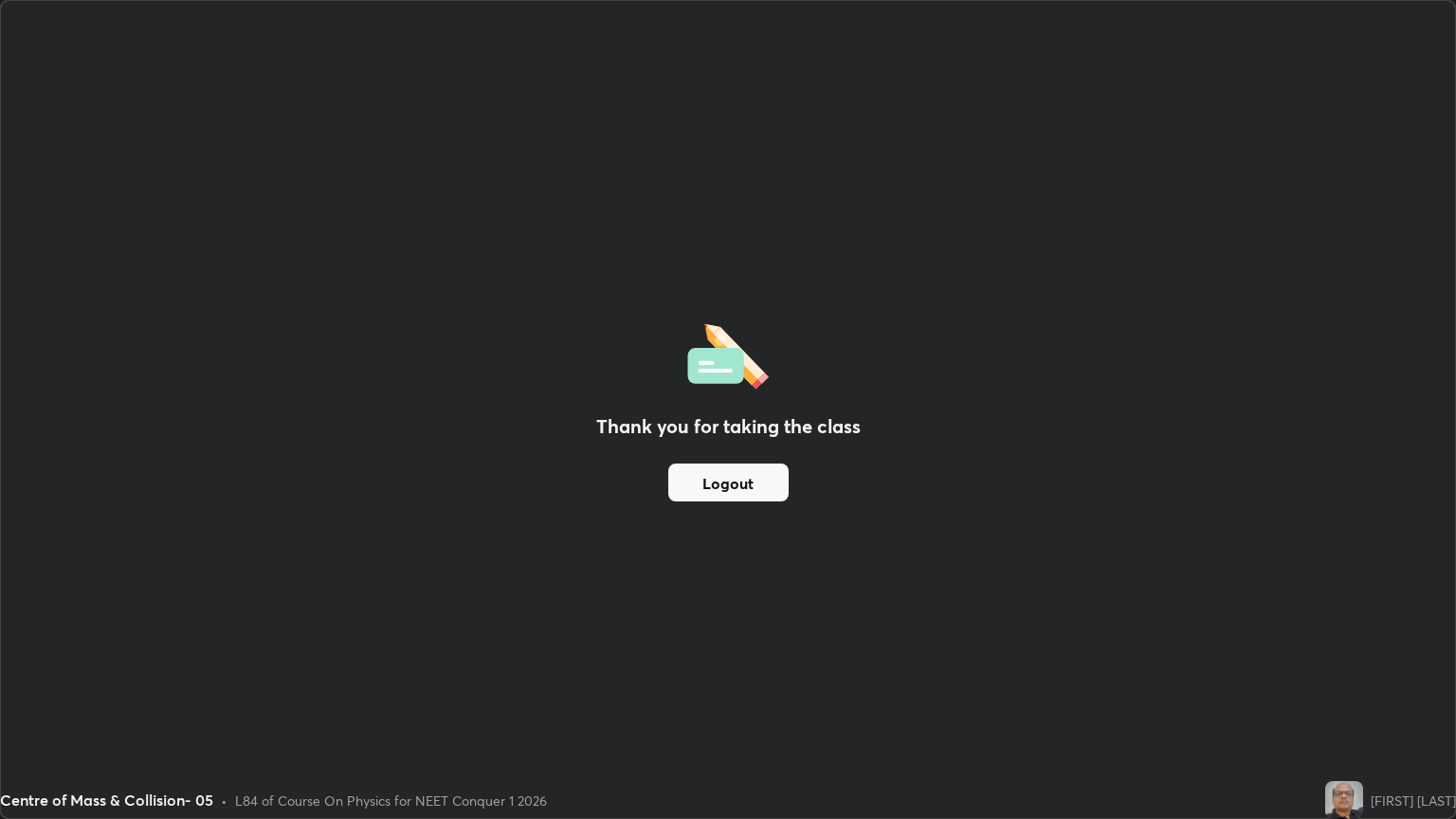 click on "Logout" at bounding box center [728, 482] 